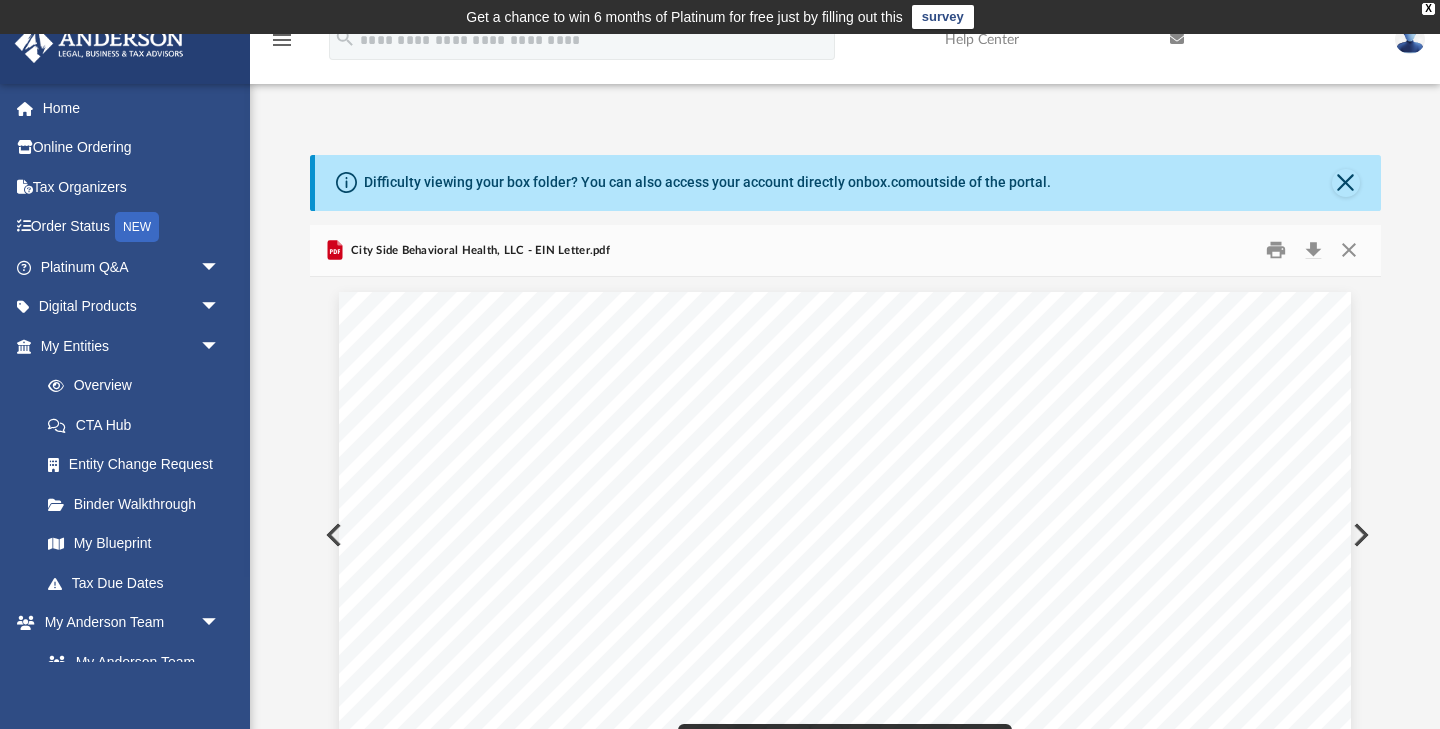 scroll, scrollTop: 75, scrollLeft: 0, axis: vertical 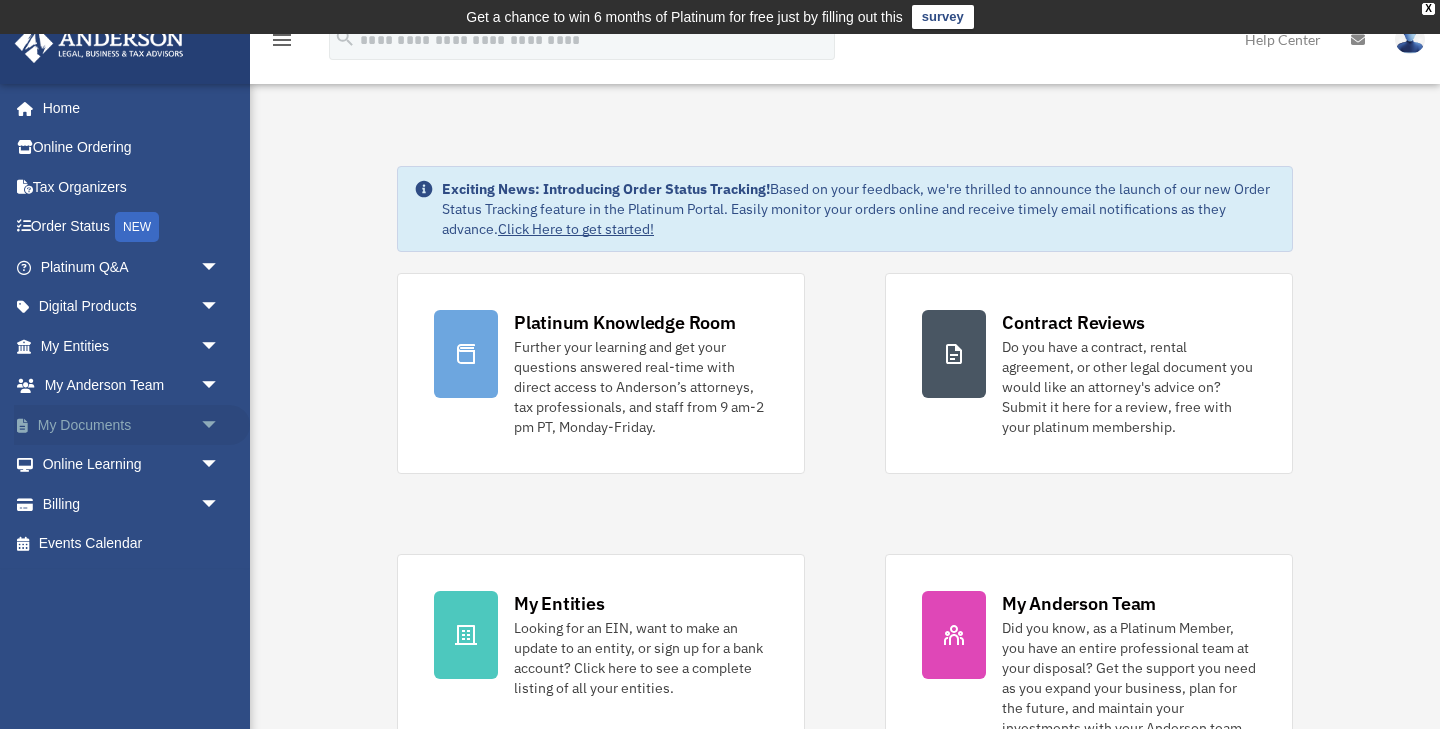 click on "My Documents arrow_drop_down" at bounding box center [132, 425] 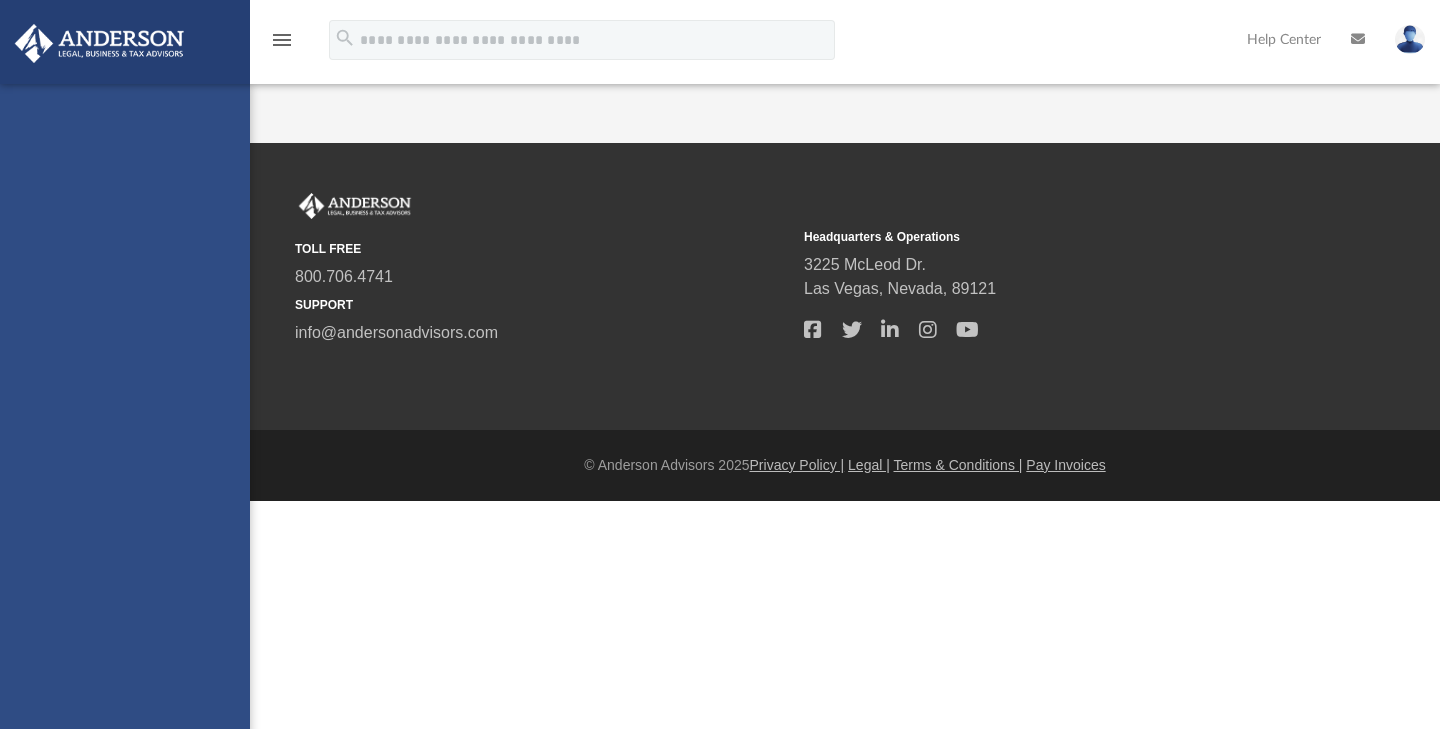 scroll, scrollTop: 0, scrollLeft: 0, axis: both 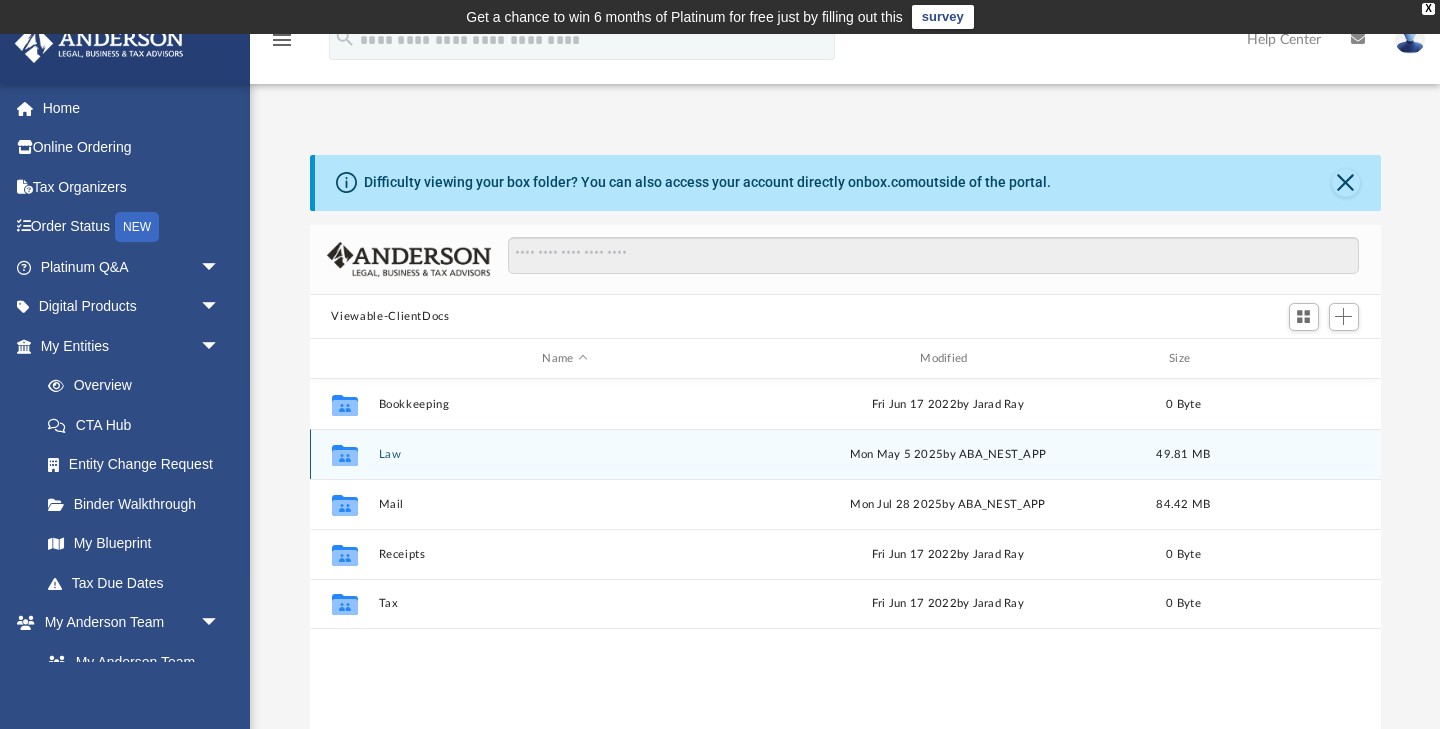click on "Law" at bounding box center (565, 454) 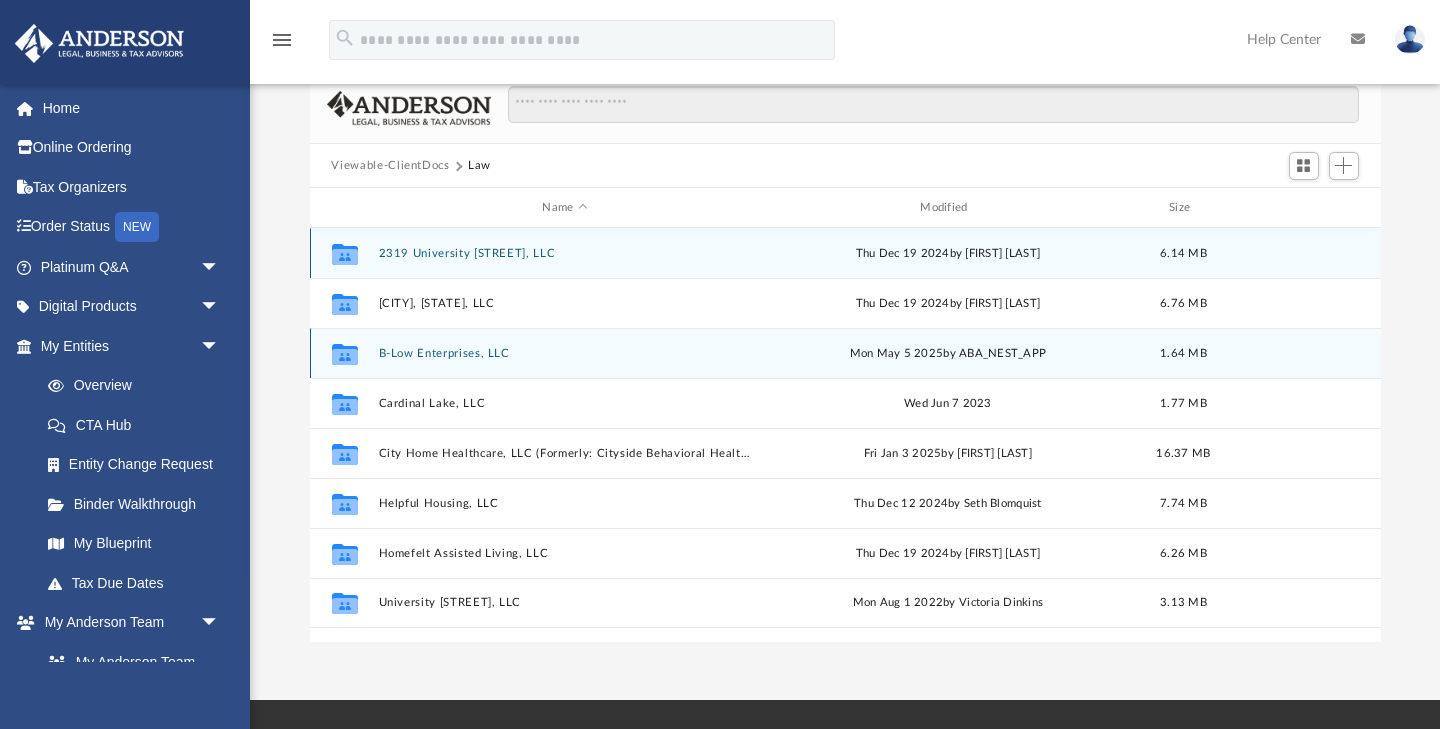 scroll, scrollTop: 185, scrollLeft: 0, axis: vertical 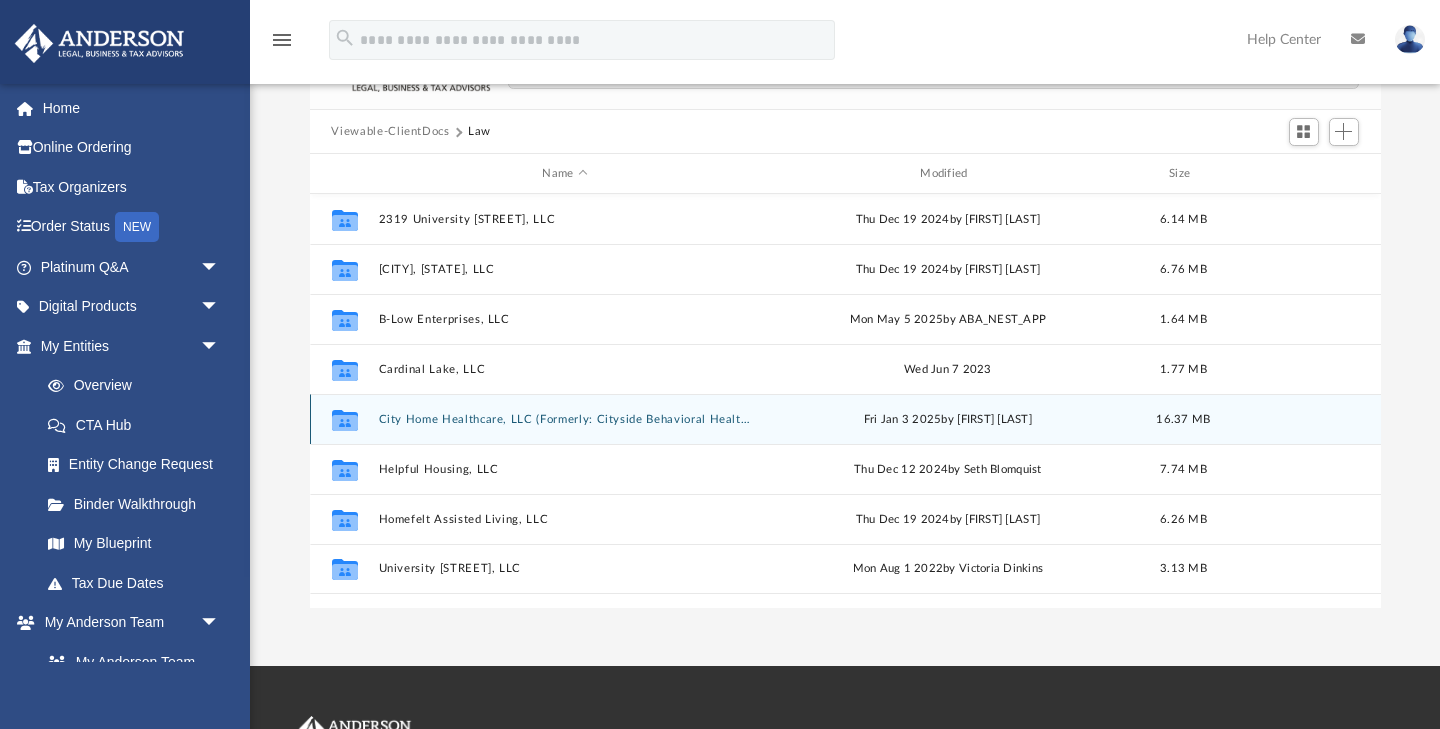 click on "City Home Healthcare, LLC (Formerly: Cityside Behavioral Health, LLC ) (Formerly: City Side Behavioral Health, LLC)" at bounding box center (565, 419) 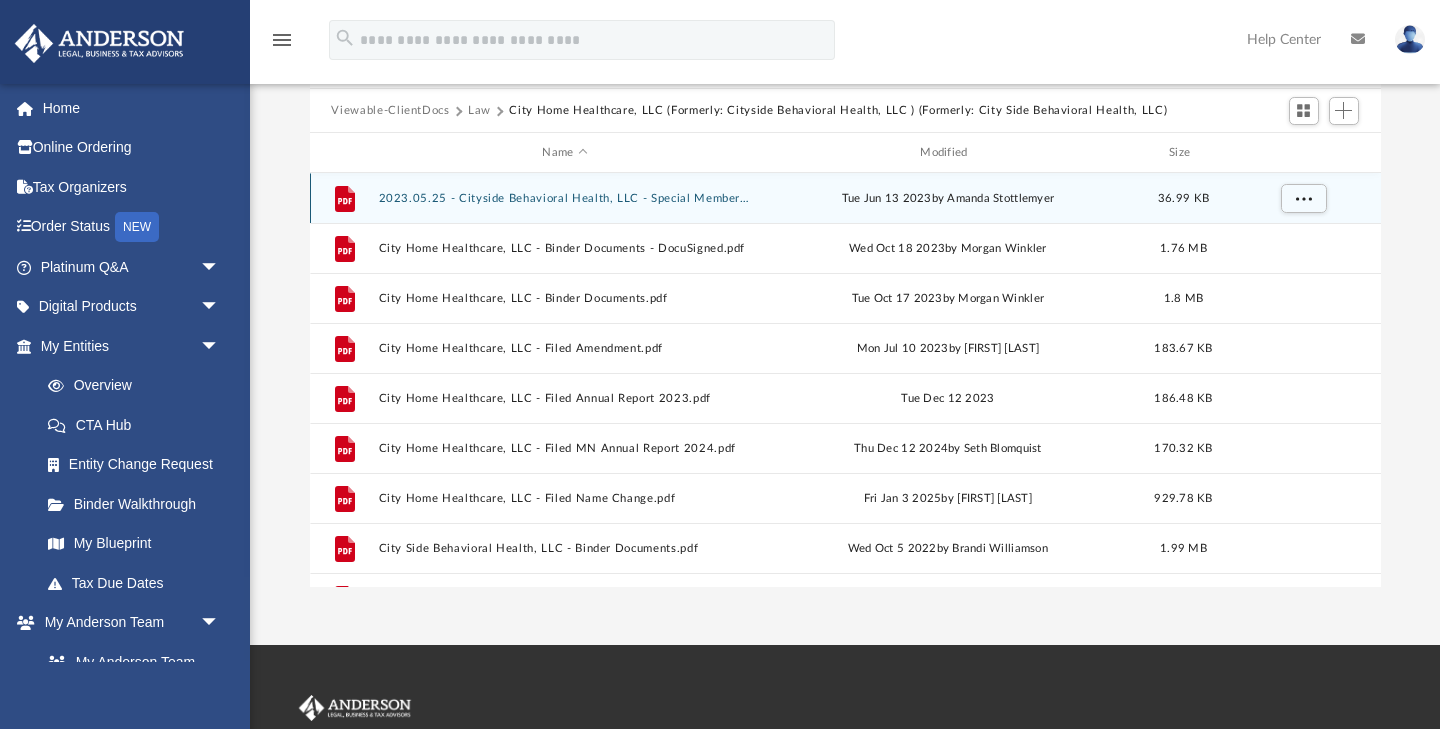 scroll, scrollTop: 207, scrollLeft: 0, axis: vertical 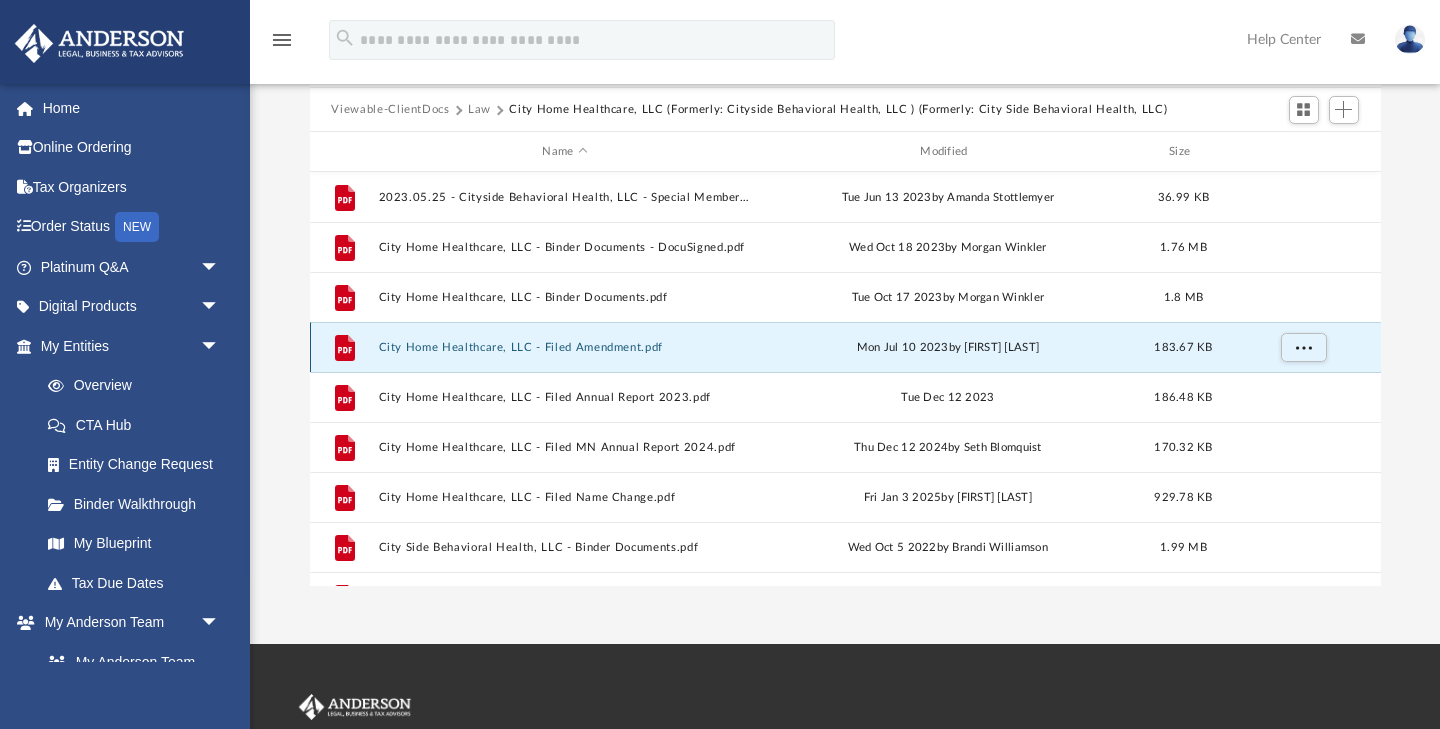 click on "City Home Healthcare, LLC - Filed Amendment.pdf" at bounding box center (565, 347) 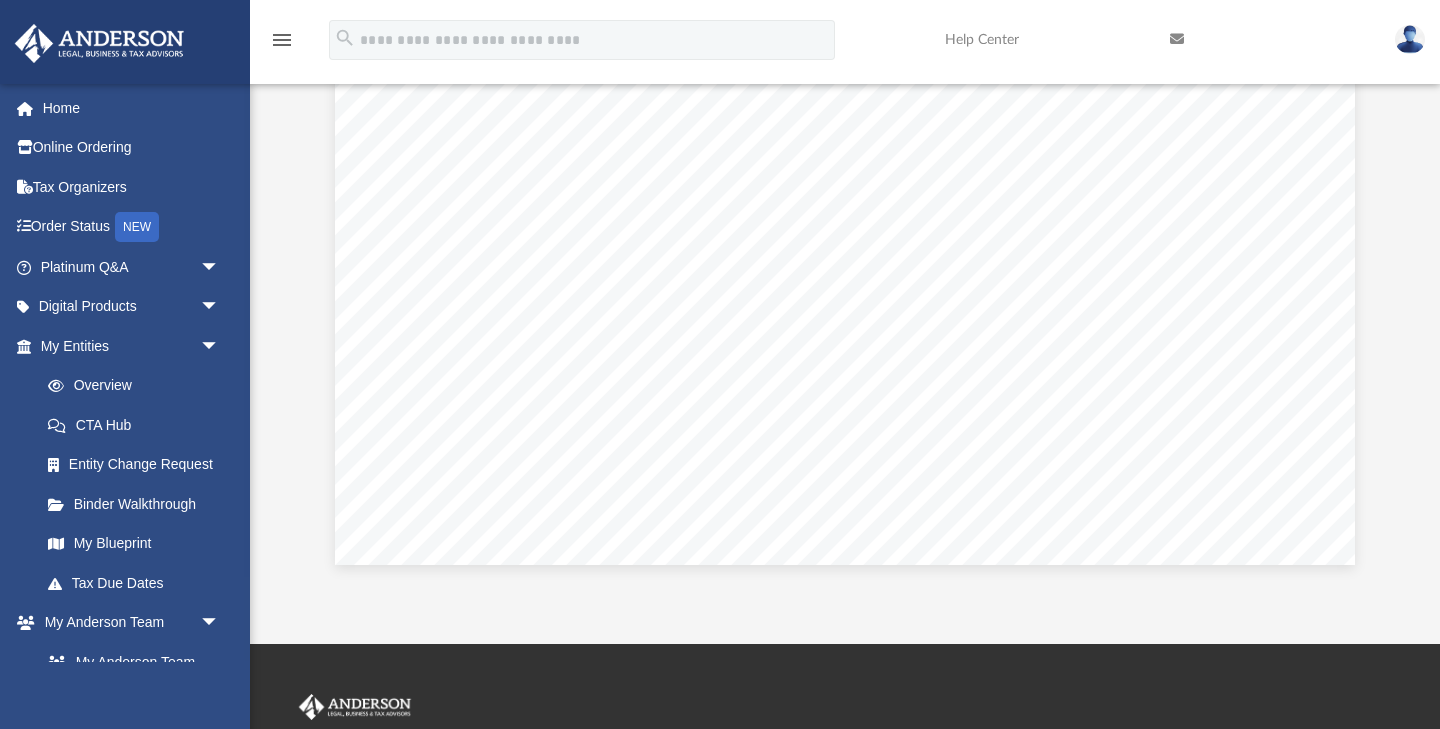 scroll, scrollTop: 0, scrollLeft: 0, axis: both 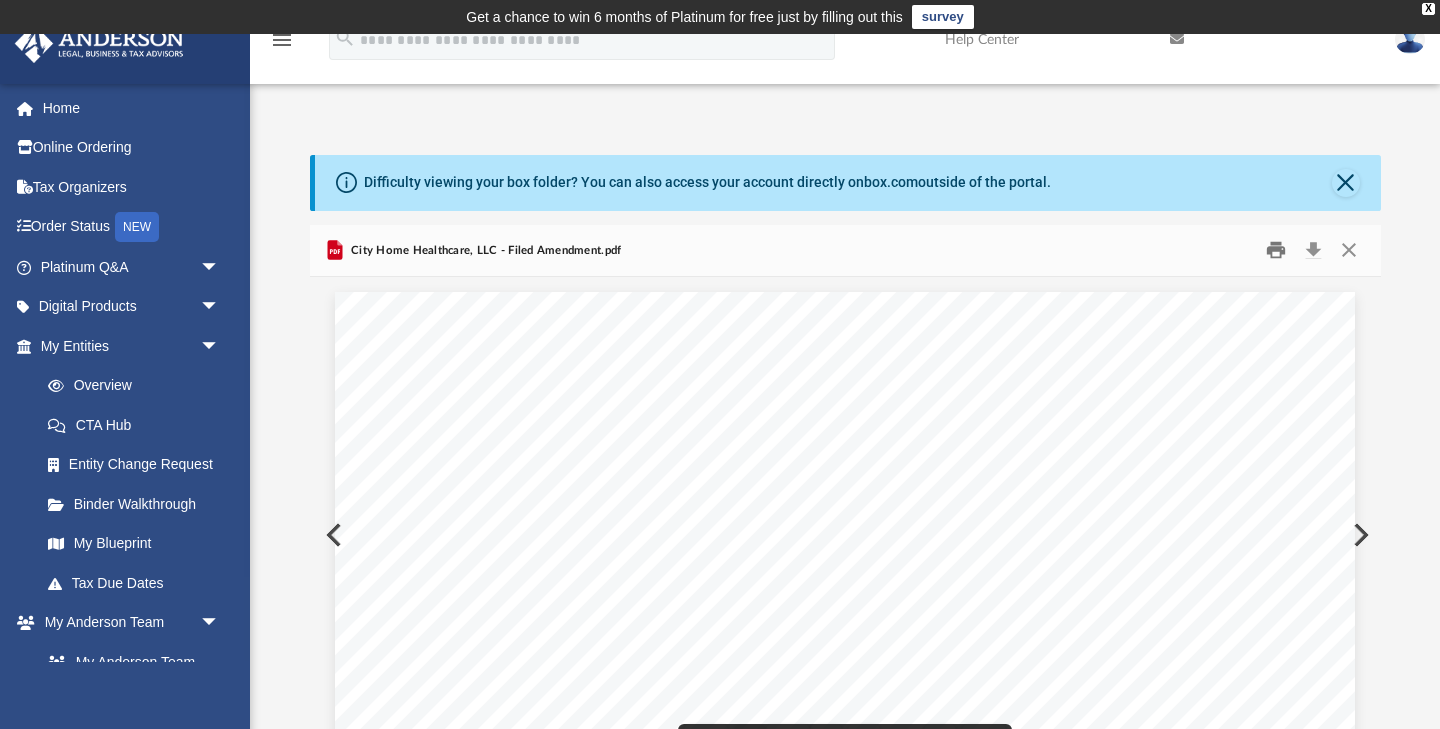 click at bounding box center [1276, 250] 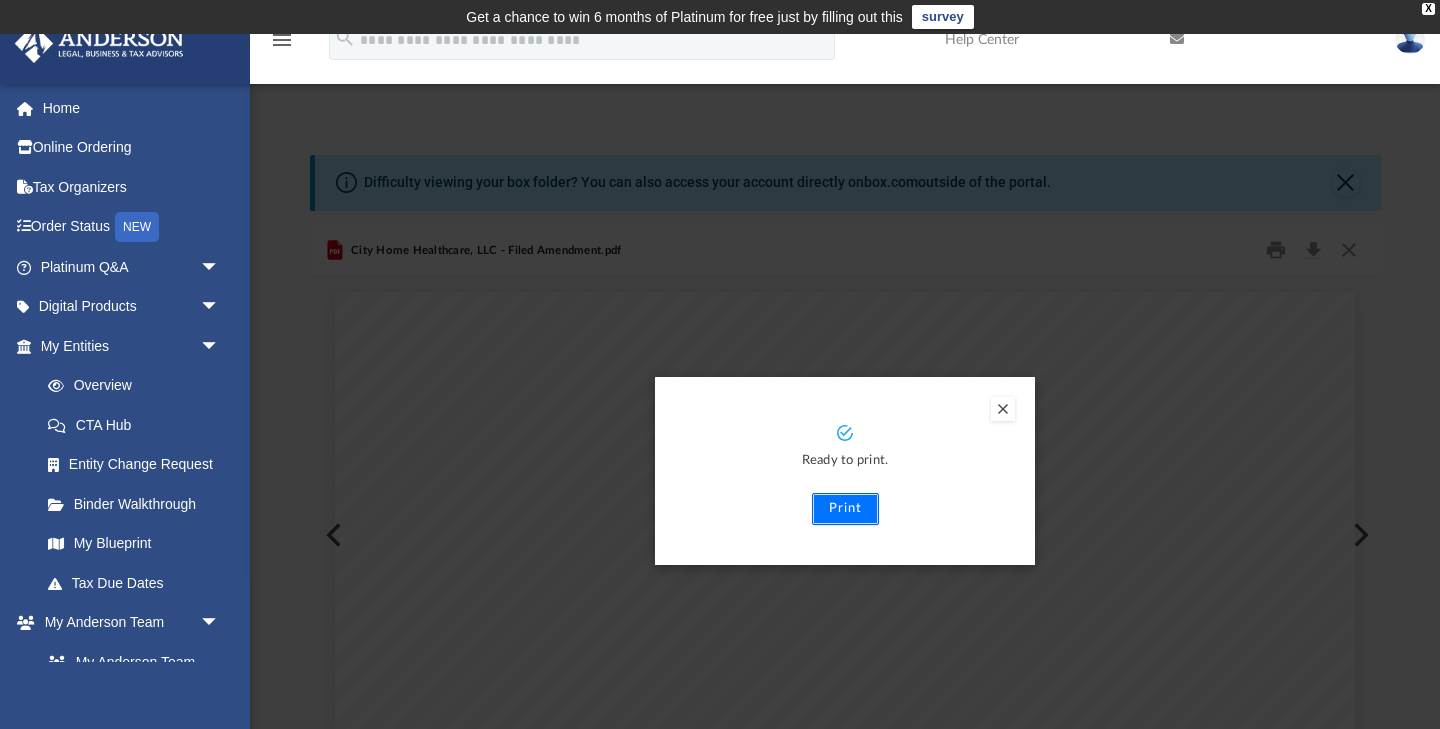 click on "Print" at bounding box center (845, 509) 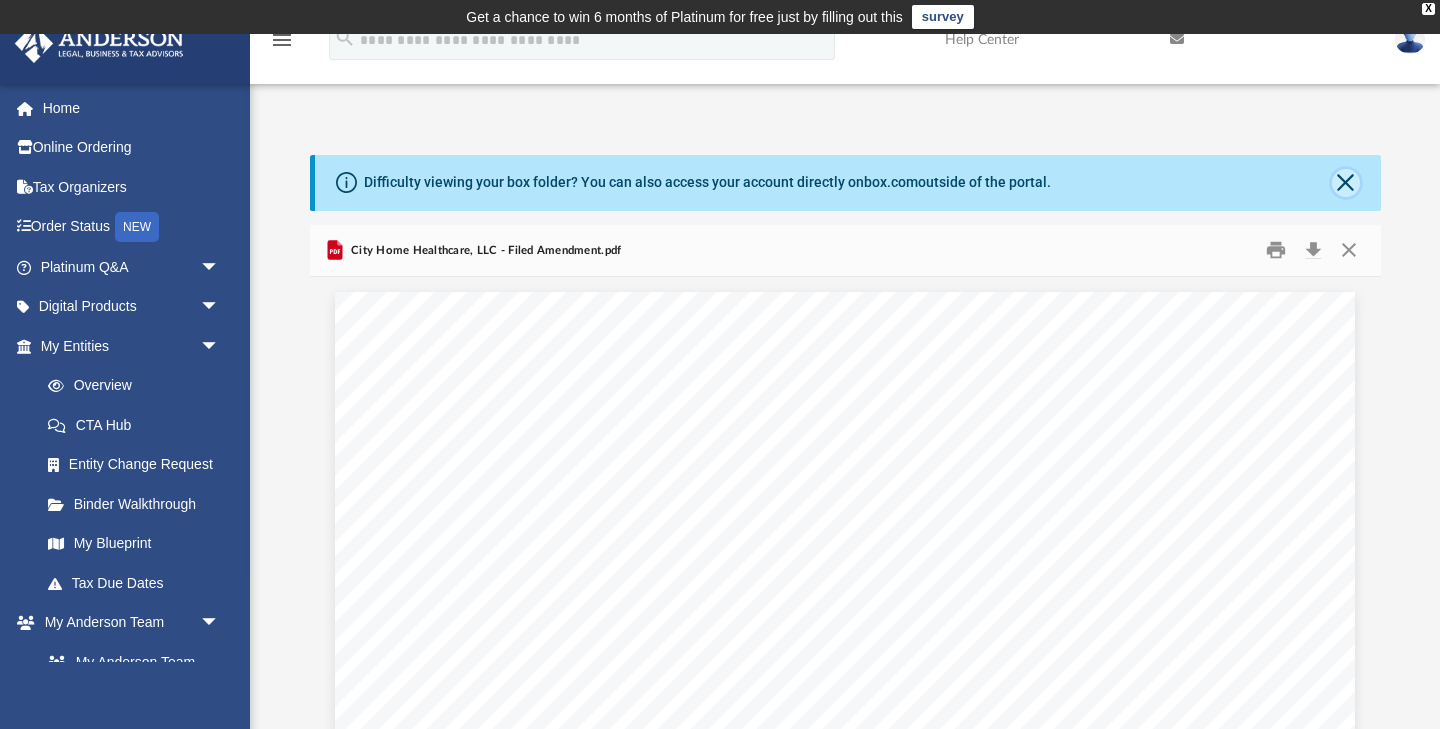click 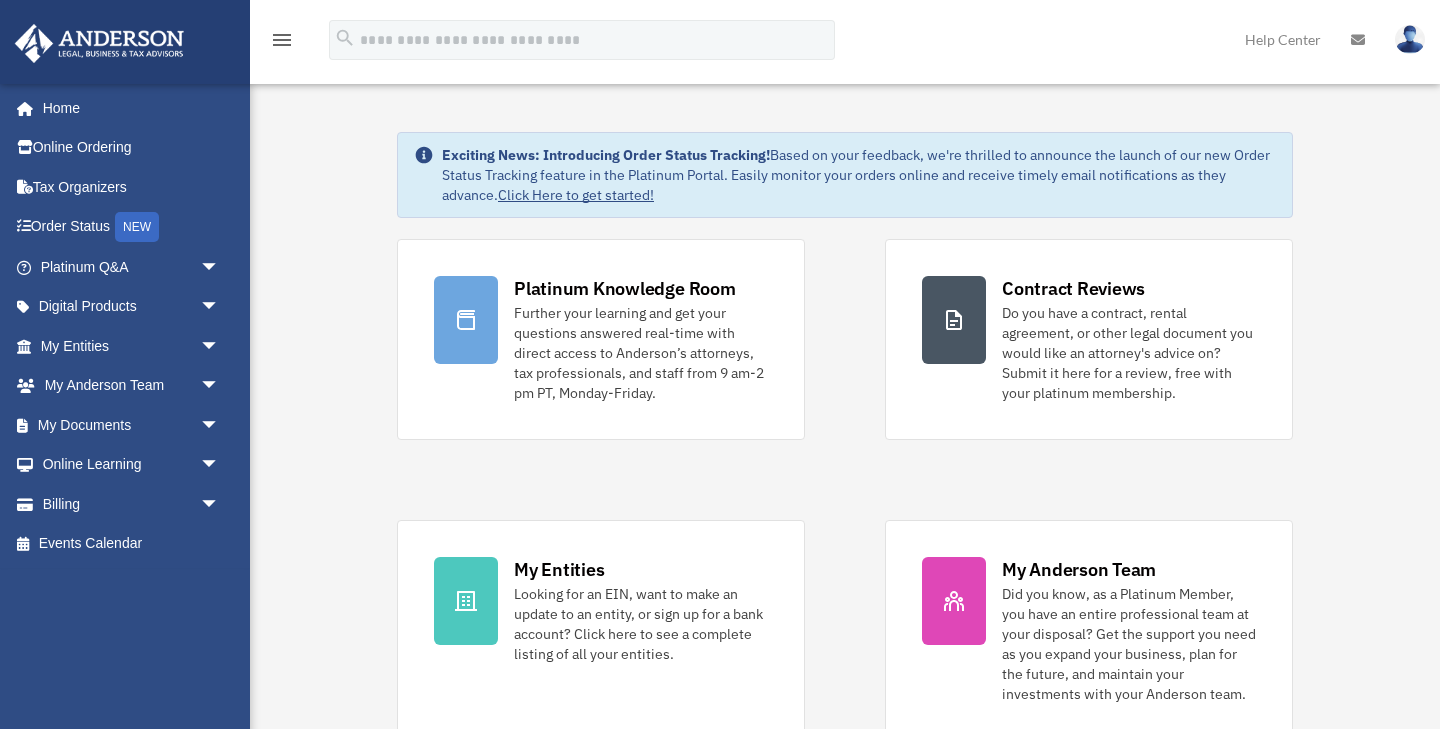 scroll, scrollTop: 0, scrollLeft: 0, axis: both 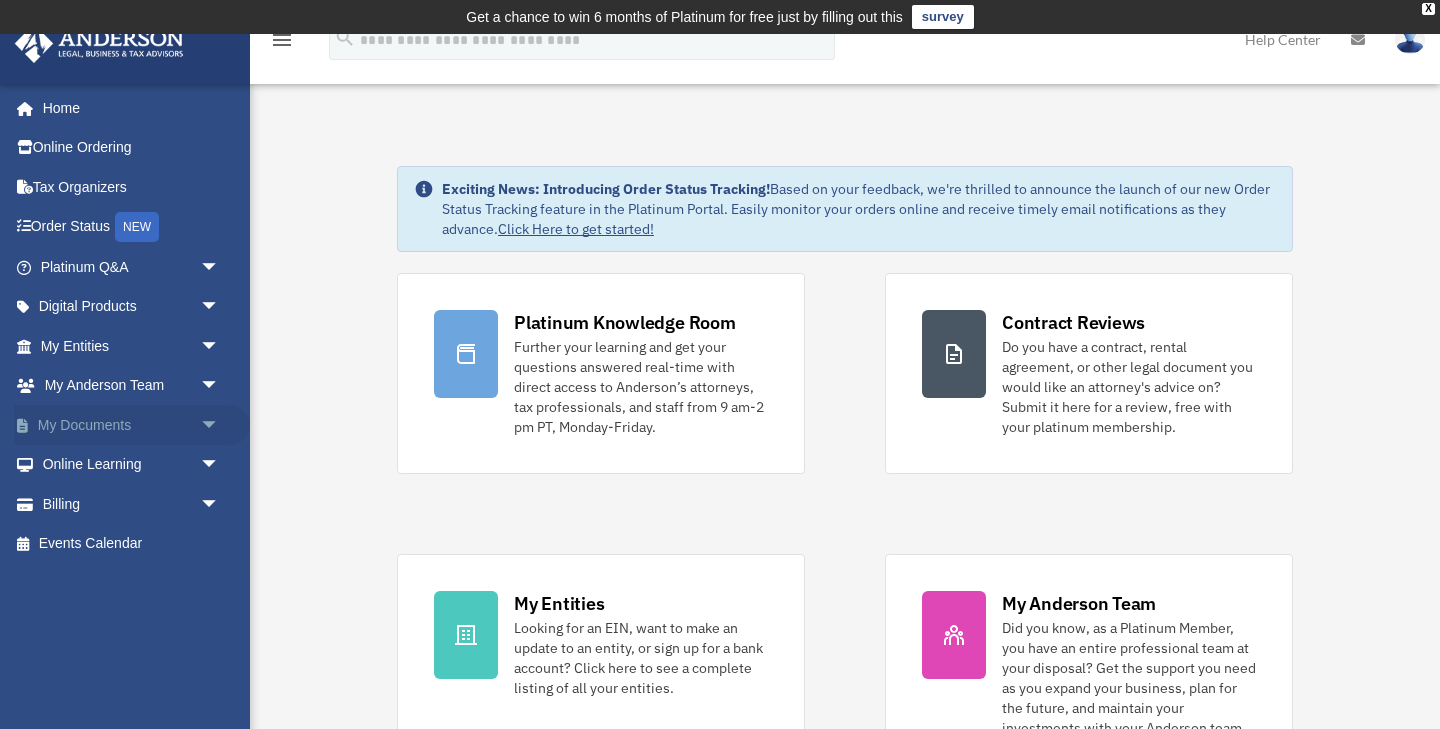 click on "My Documents arrow_drop_down" at bounding box center [132, 425] 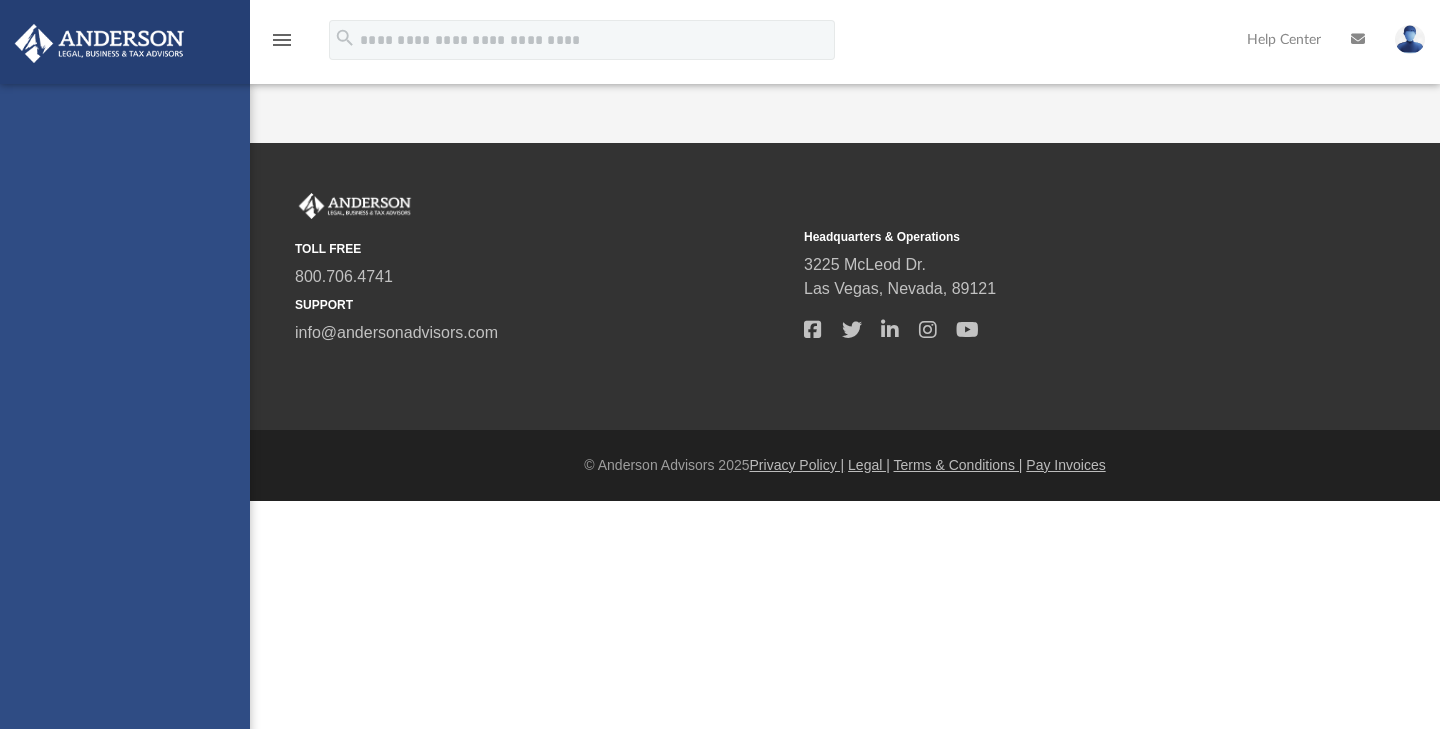 scroll, scrollTop: 0, scrollLeft: 0, axis: both 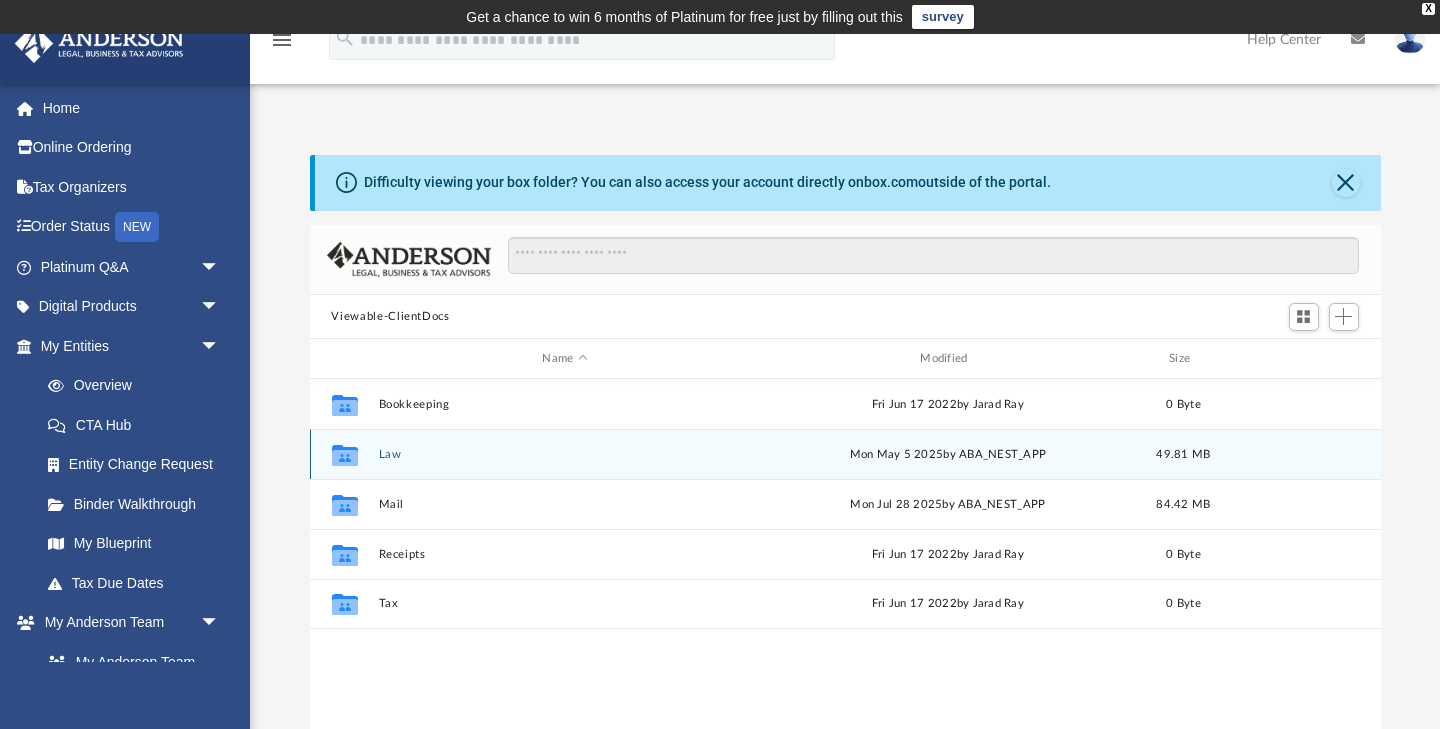 click on "Law" at bounding box center [565, 454] 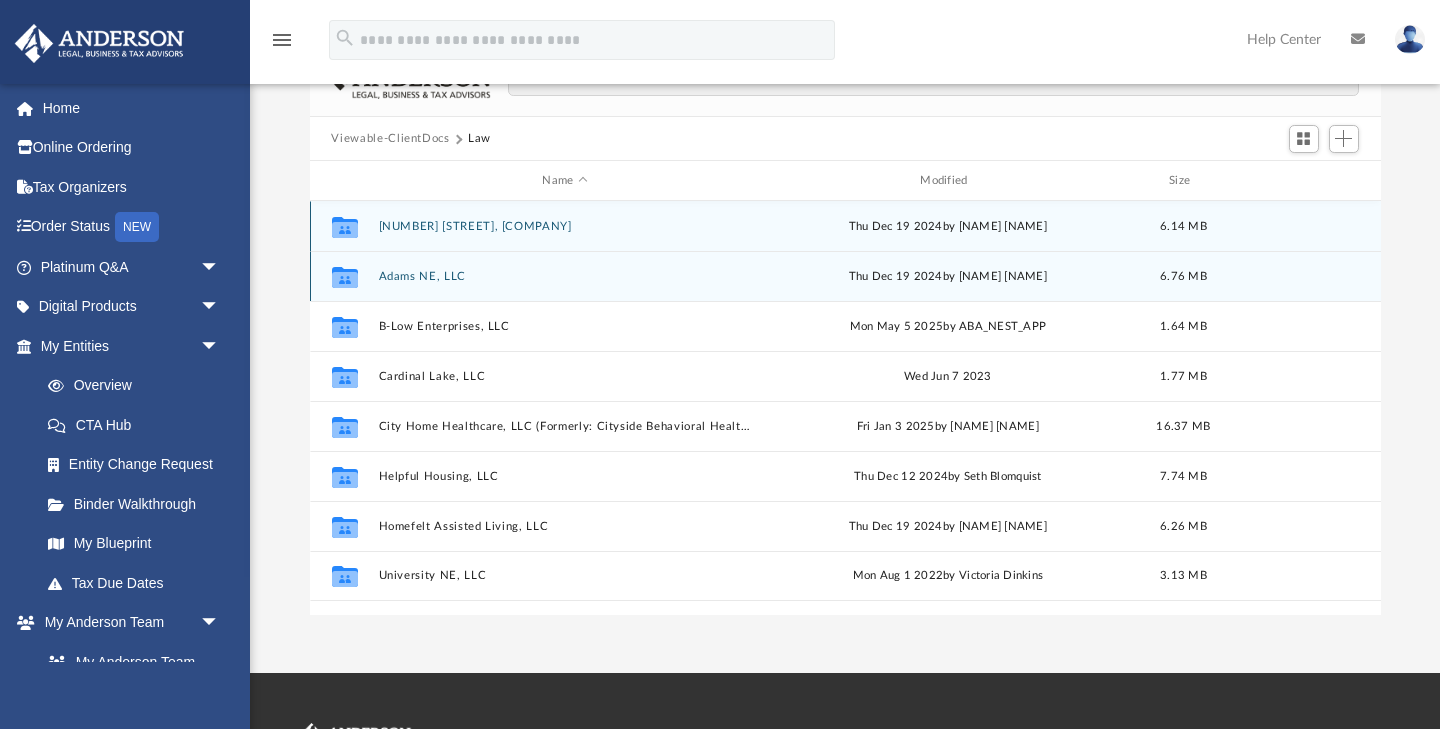 scroll, scrollTop: 311, scrollLeft: 0, axis: vertical 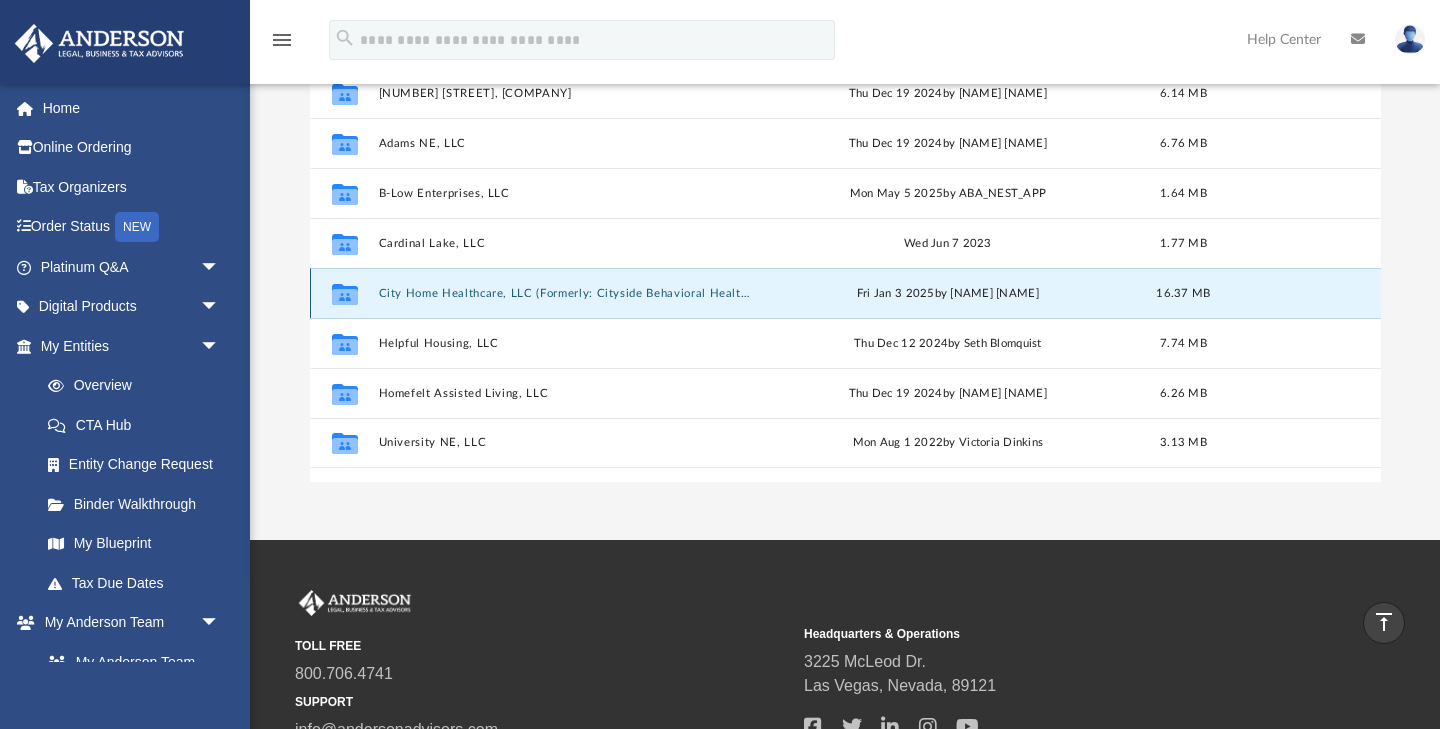 click on "City Home Healthcare, LLC (Formerly: Cityside Behavioral Health, LLC ) (Formerly: City Side Behavioral Health, LLC)" at bounding box center (565, 293) 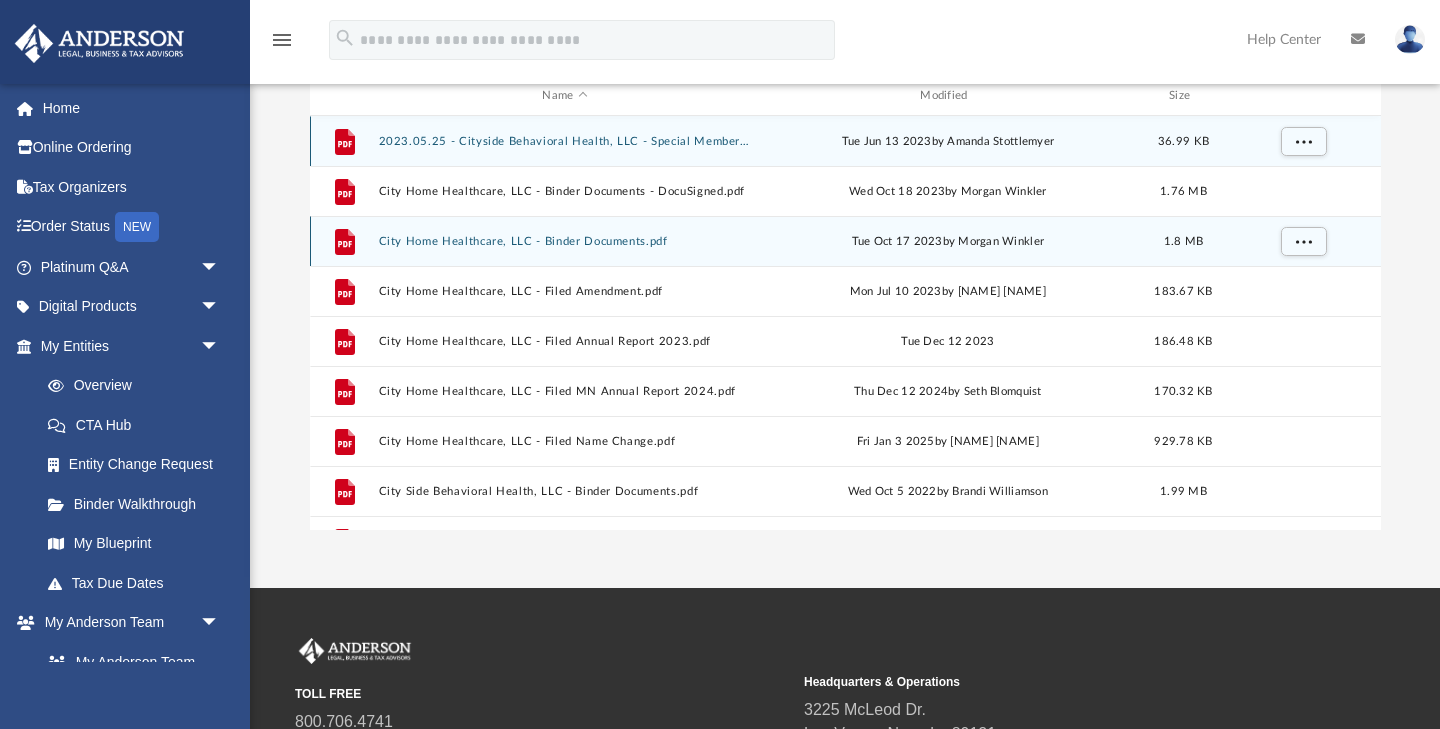 scroll, scrollTop: 280, scrollLeft: 0, axis: vertical 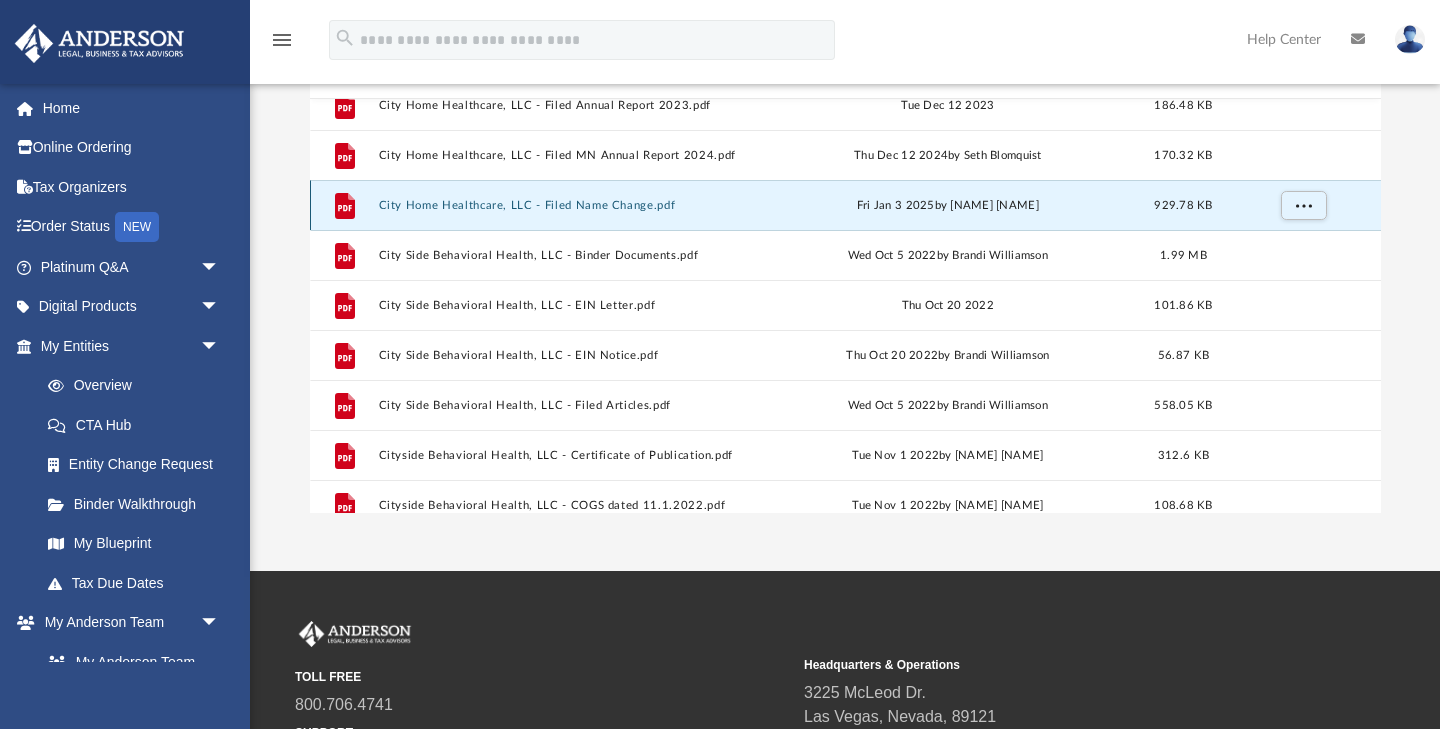 click on "City Home Healthcare, LLC - Filed Name Change.pdf" at bounding box center [565, 205] 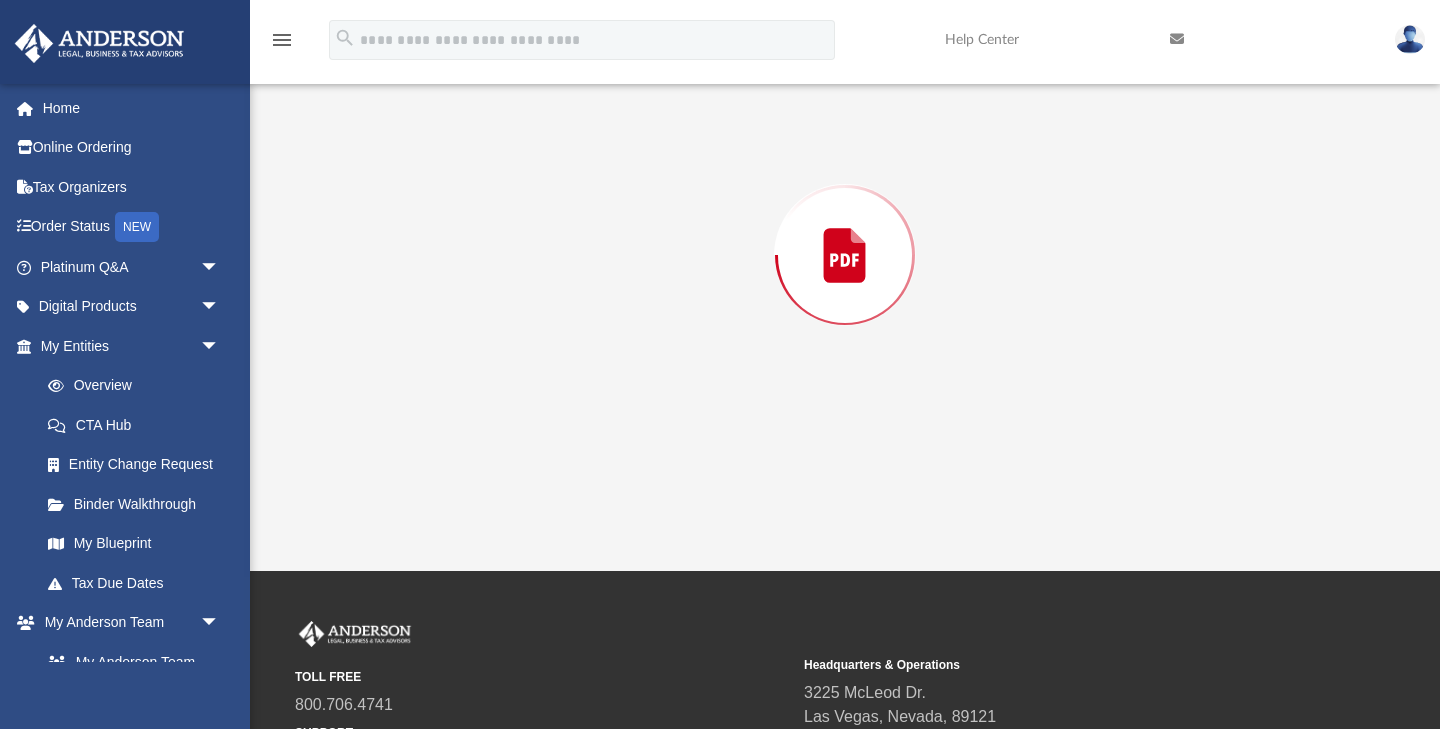 scroll, scrollTop: 224, scrollLeft: 0, axis: vertical 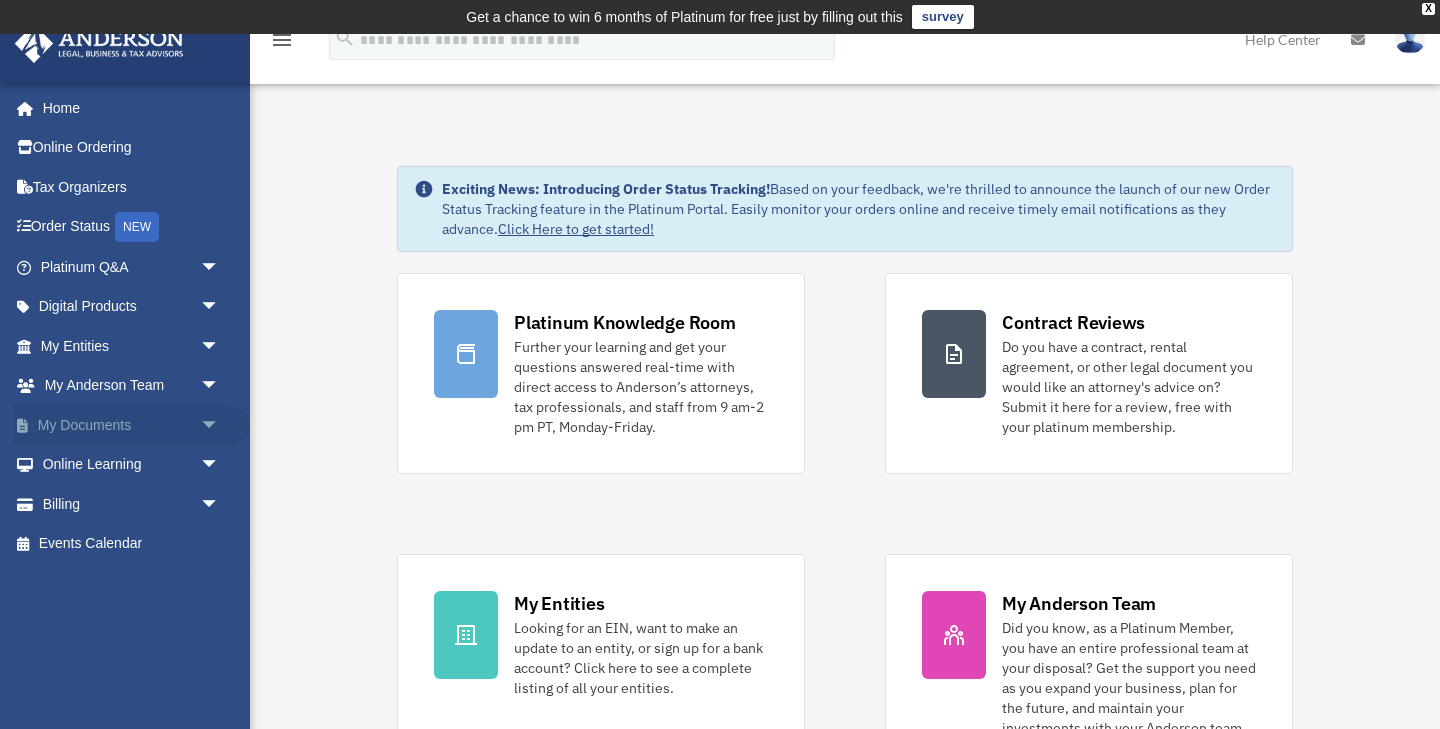 click on "My Documents arrow_drop_down" at bounding box center [132, 425] 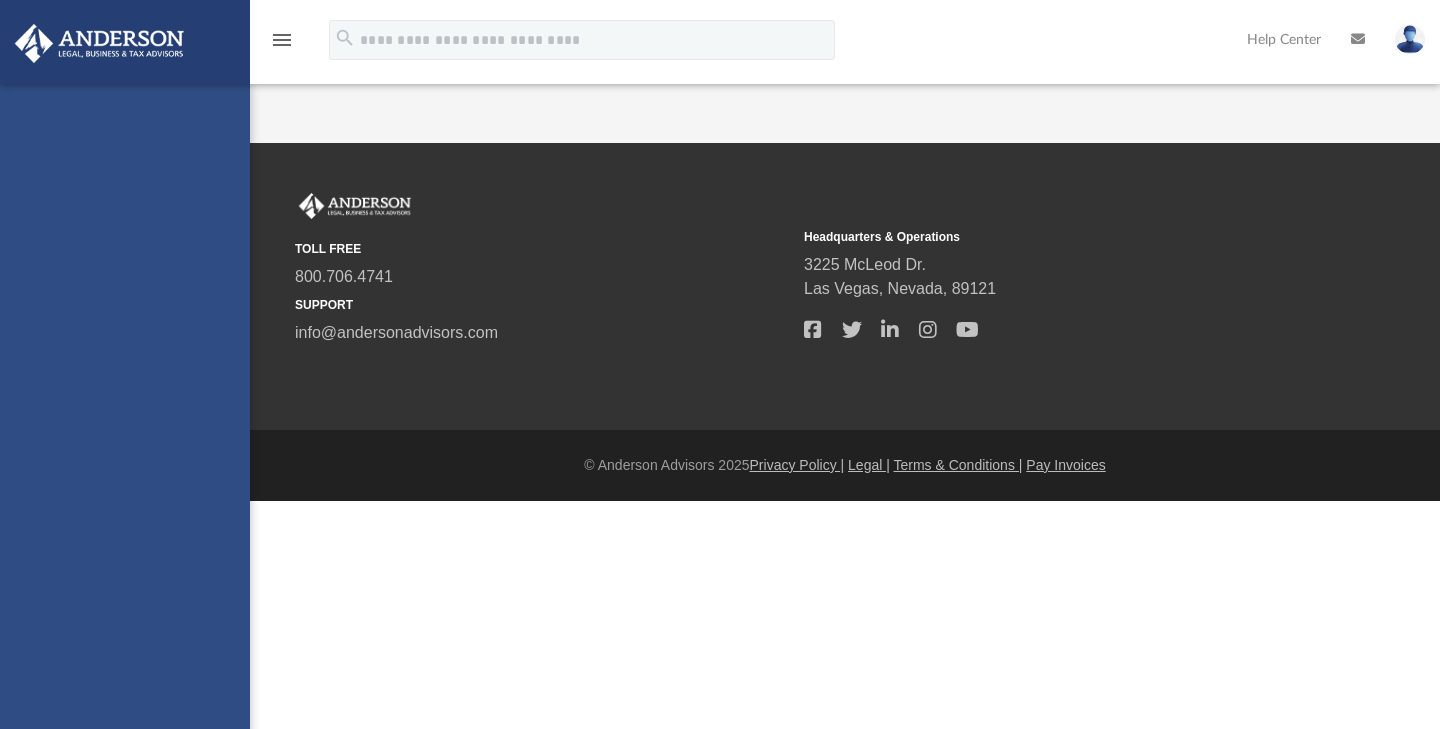 scroll, scrollTop: 0, scrollLeft: 0, axis: both 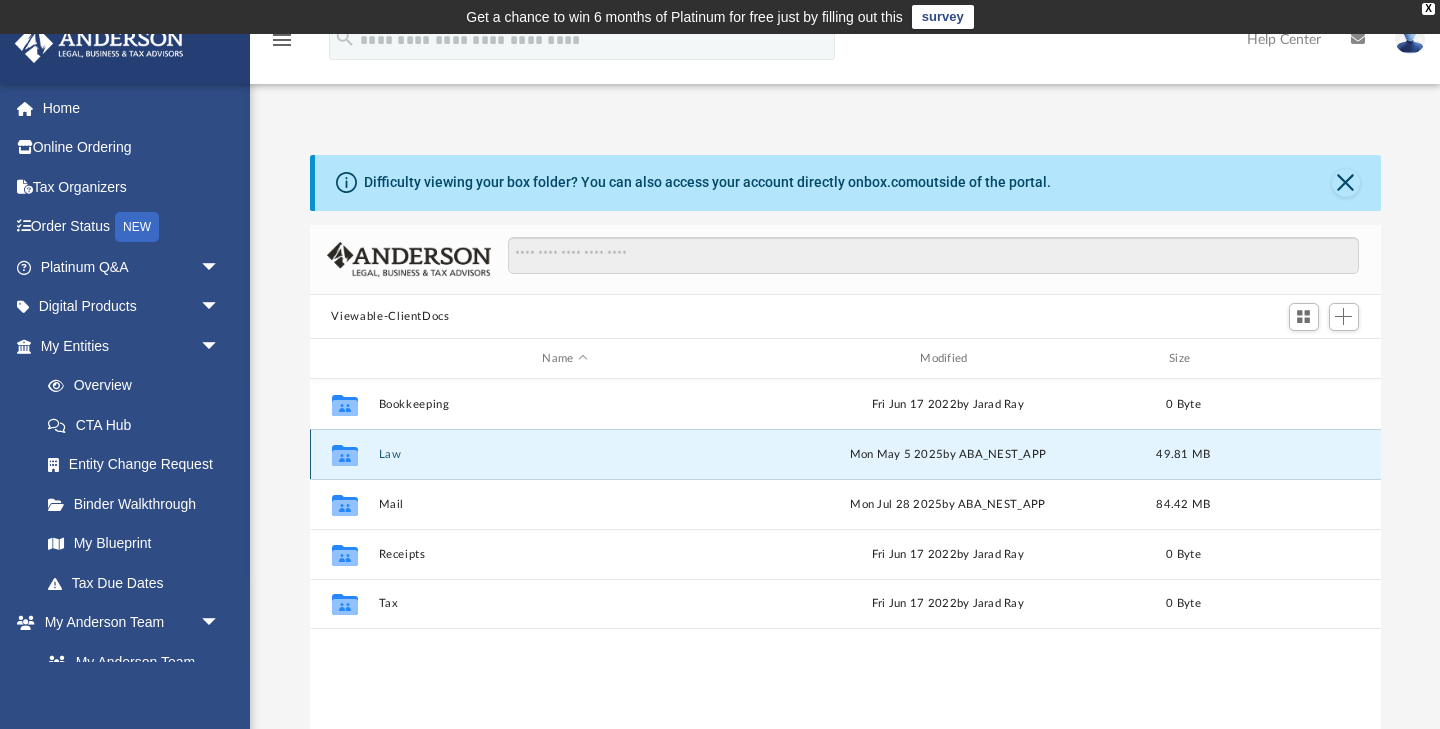 click on "Law" at bounding box center (565, 454) 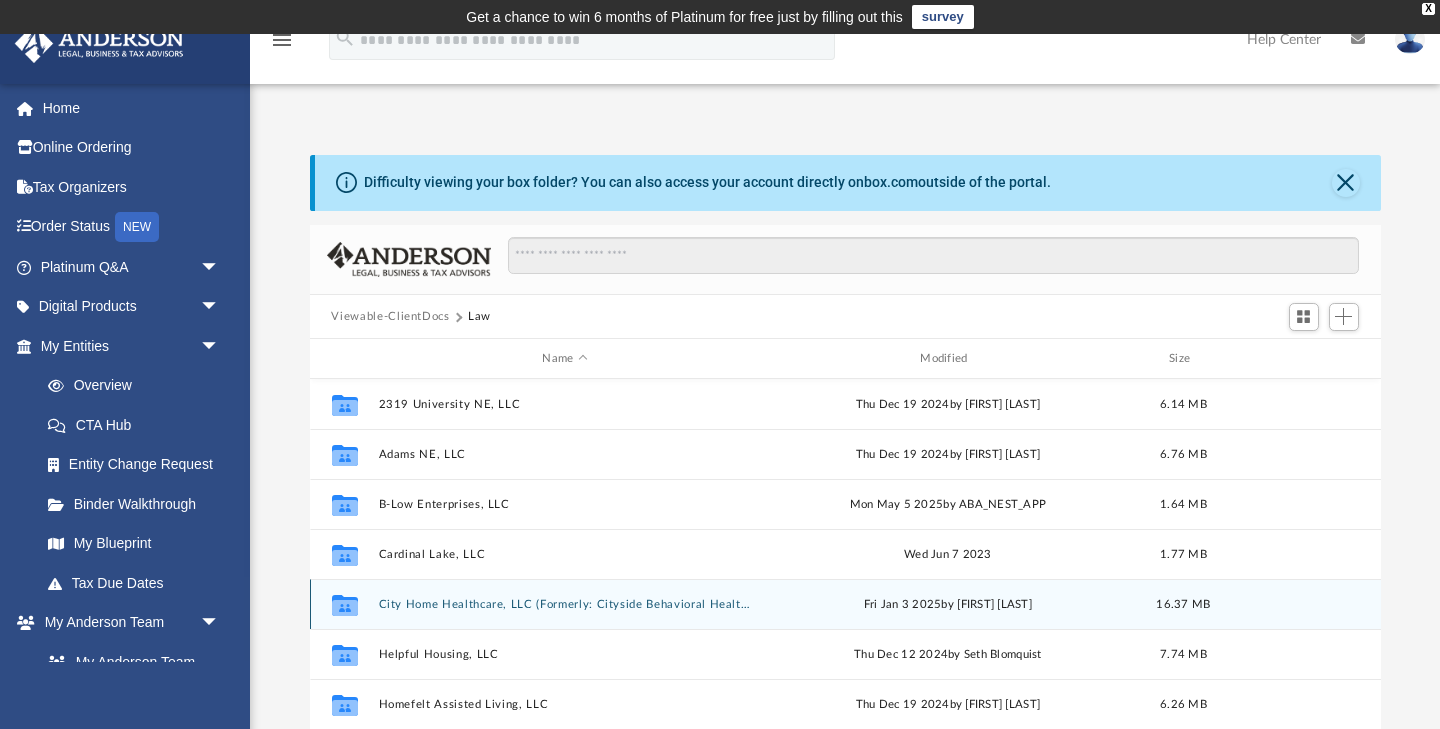 click on "City Home Healthcare, LLC (Formerly: Cityside Behavioral Health, LLC ) (Formerly: City Side Behavioral Health, LLC)" at bounding box center [565, 604] 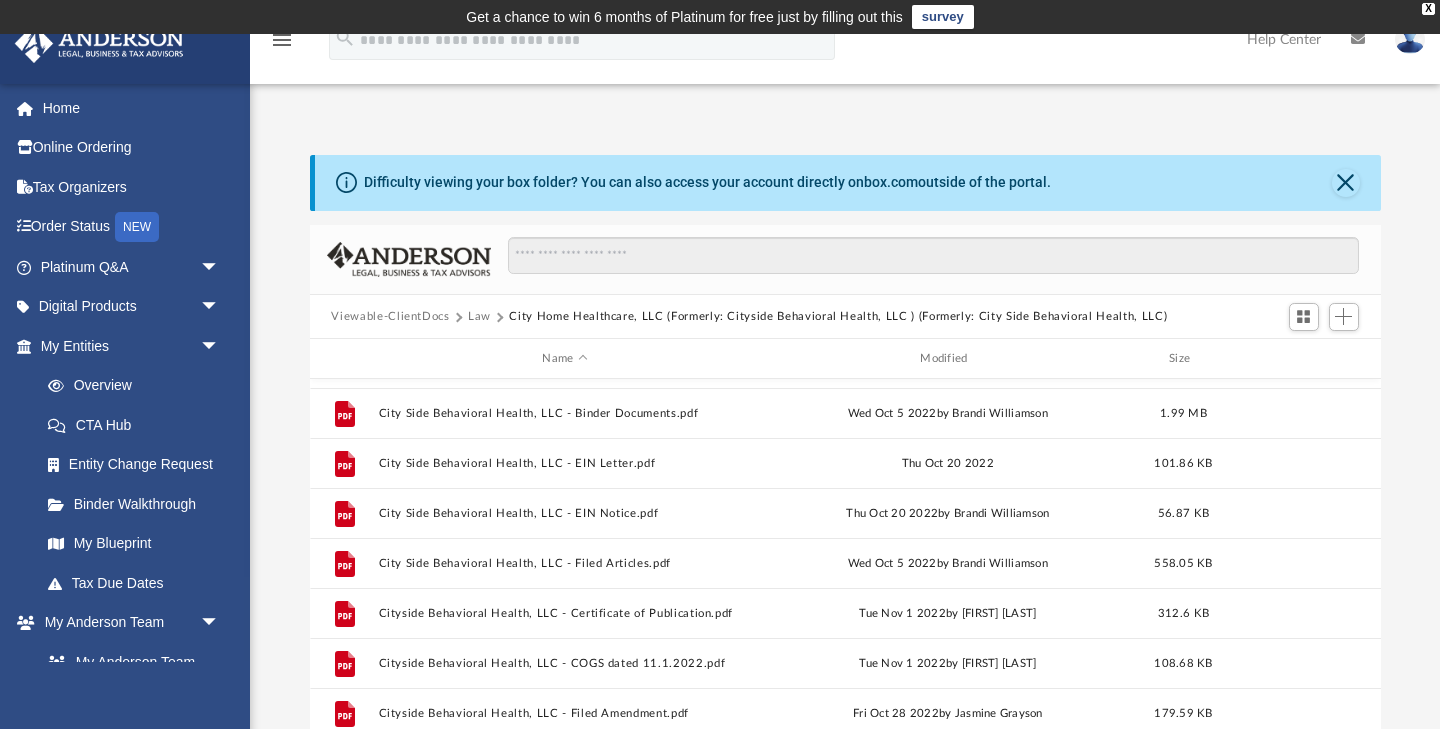 scroll, scrollTop: 345, scrollLeft: 0, axis: vertical 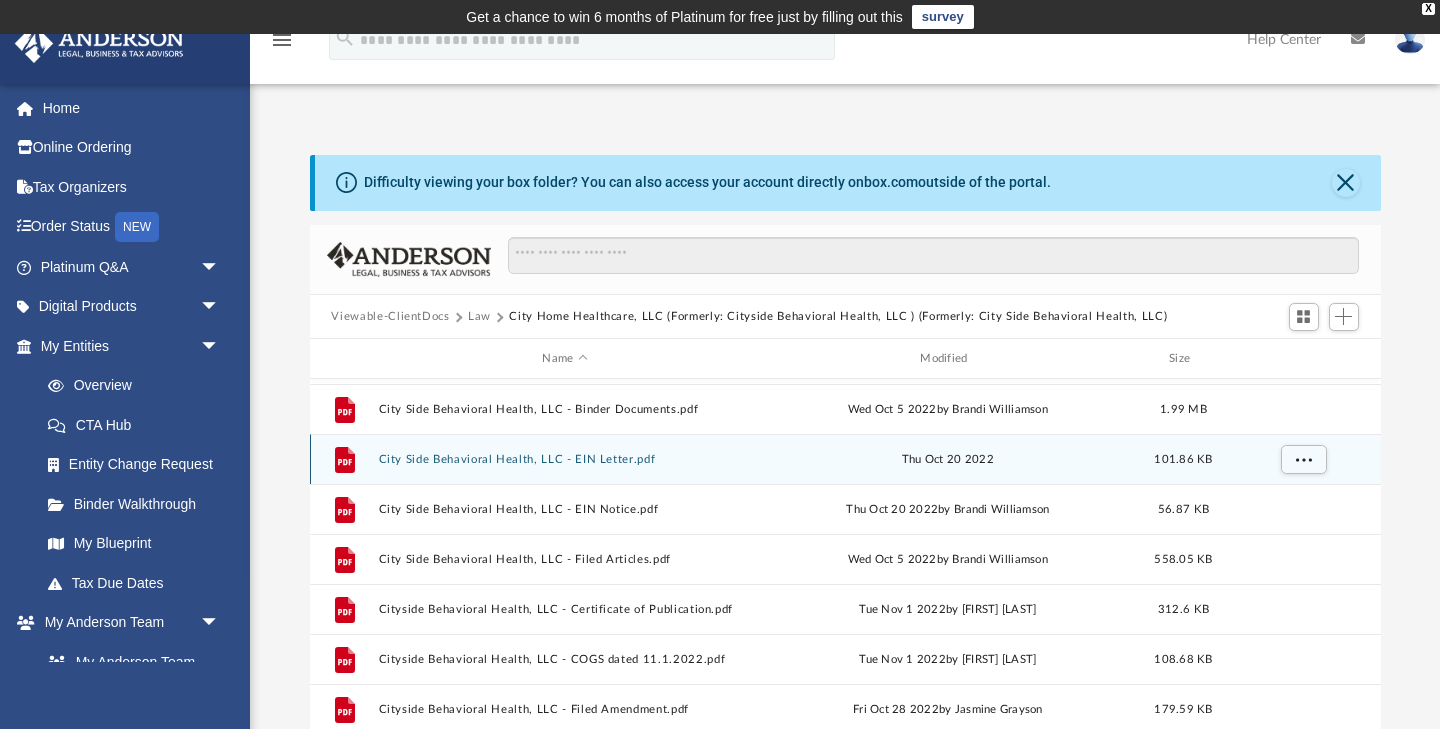 click on "City Side Behavioral Health, LLC - EIN Letter.pdf" at bounding box center (565, 459) 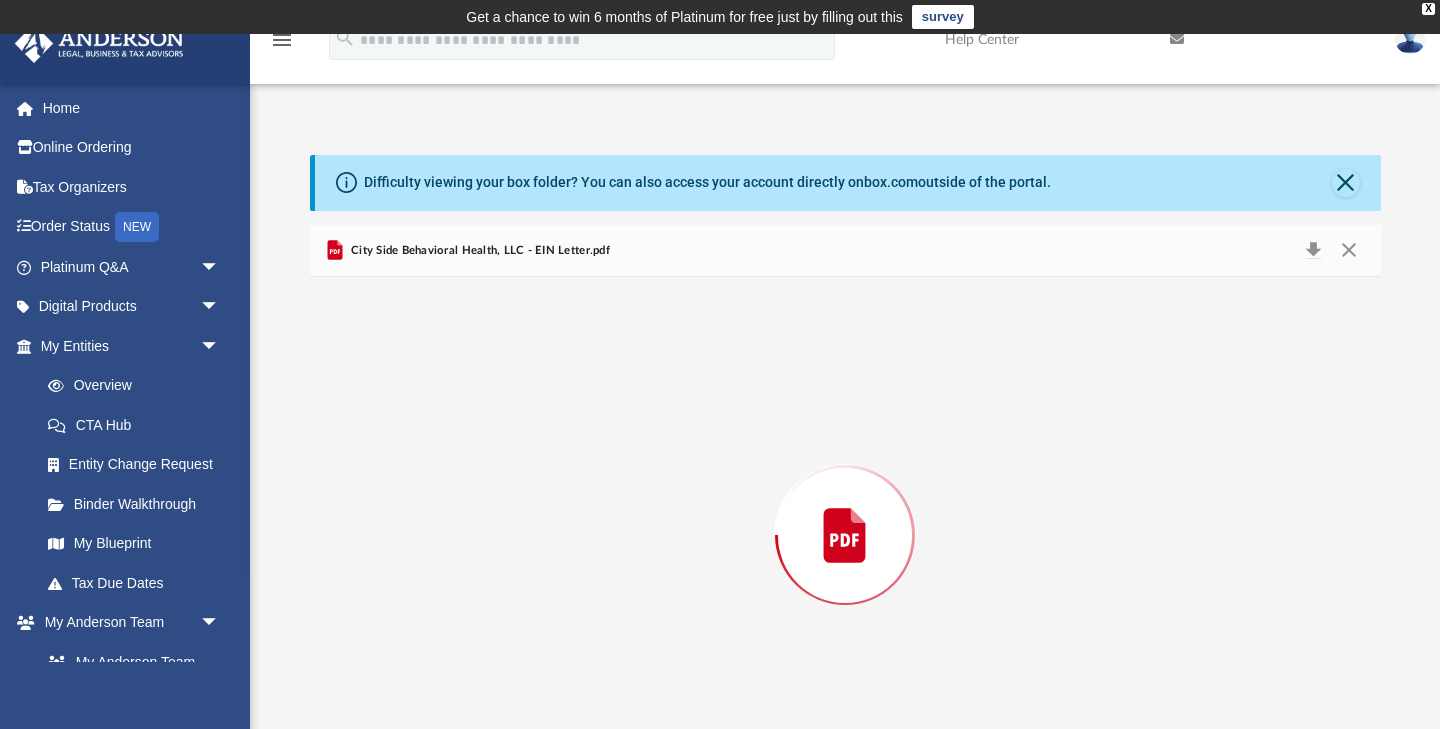 scroll, scrollTop: 64, scrollLeft: 0, axis: vertical 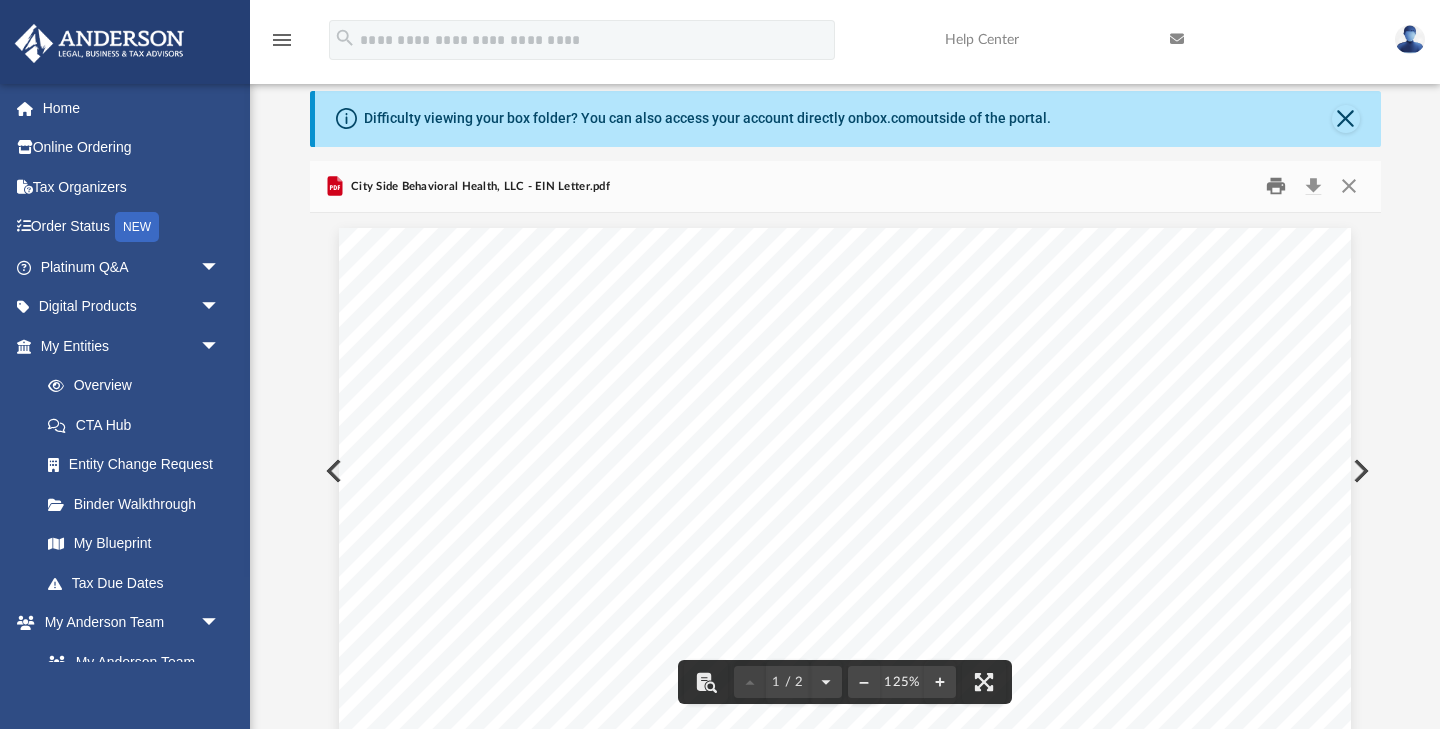 click at bounding box center (1276, 186) 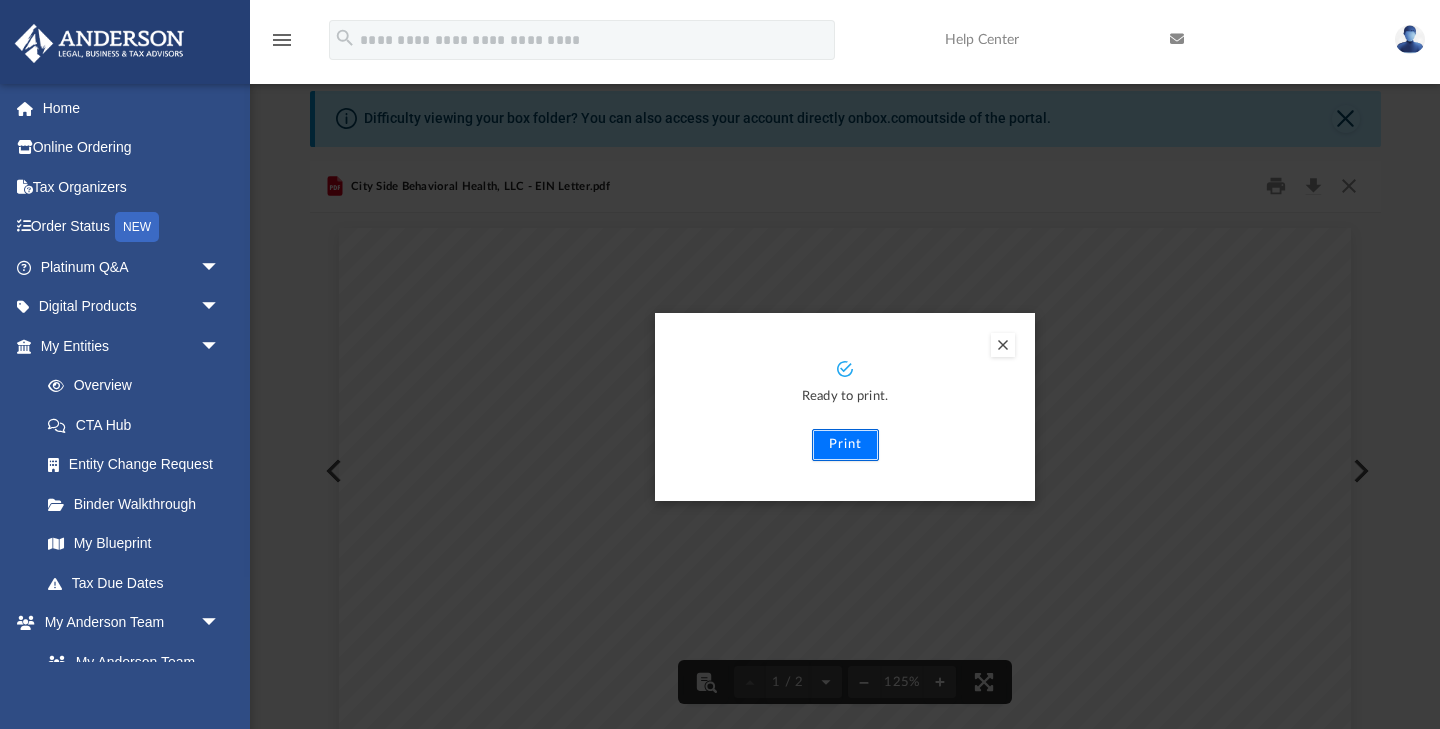 click on "Print" at bounding box center (845, 445) 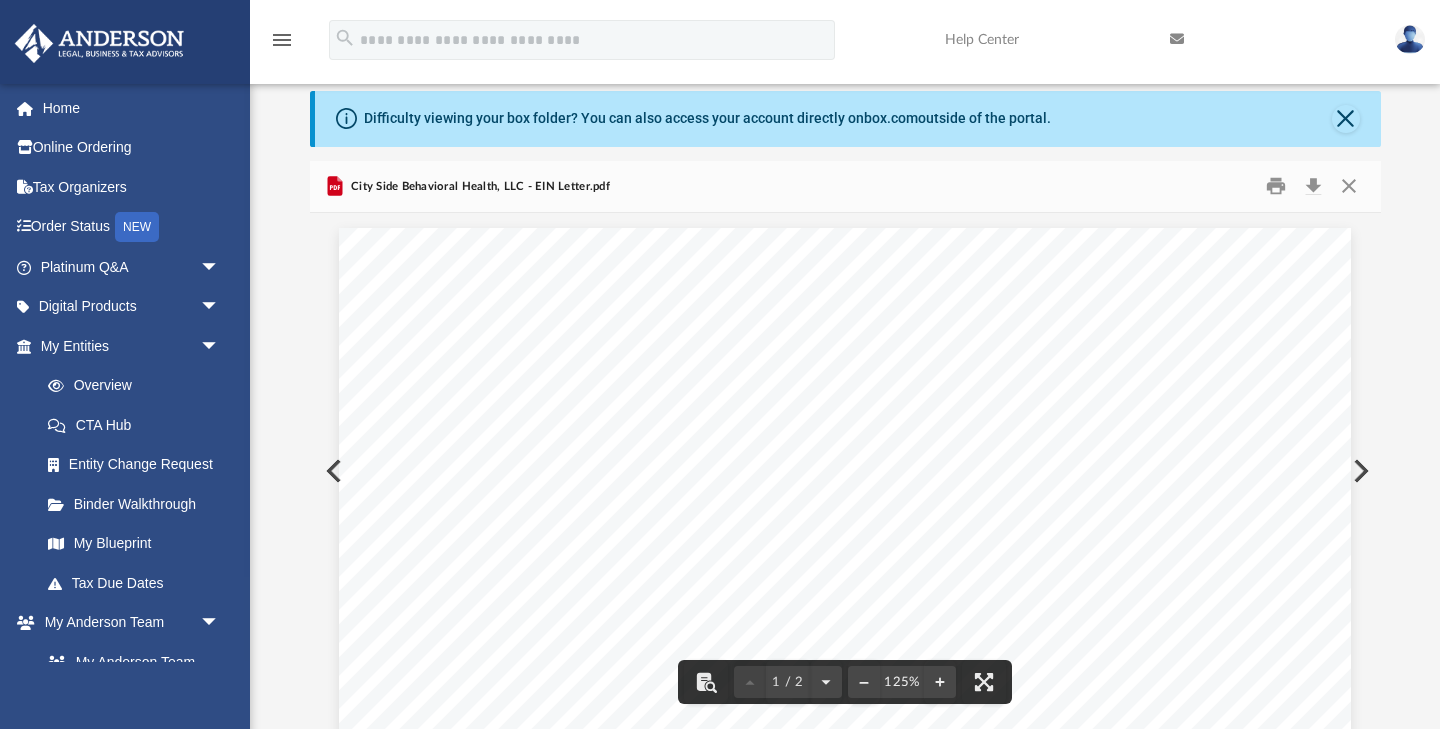 scroll, scrollTop: 0, scrollLeft: 0, axis: both 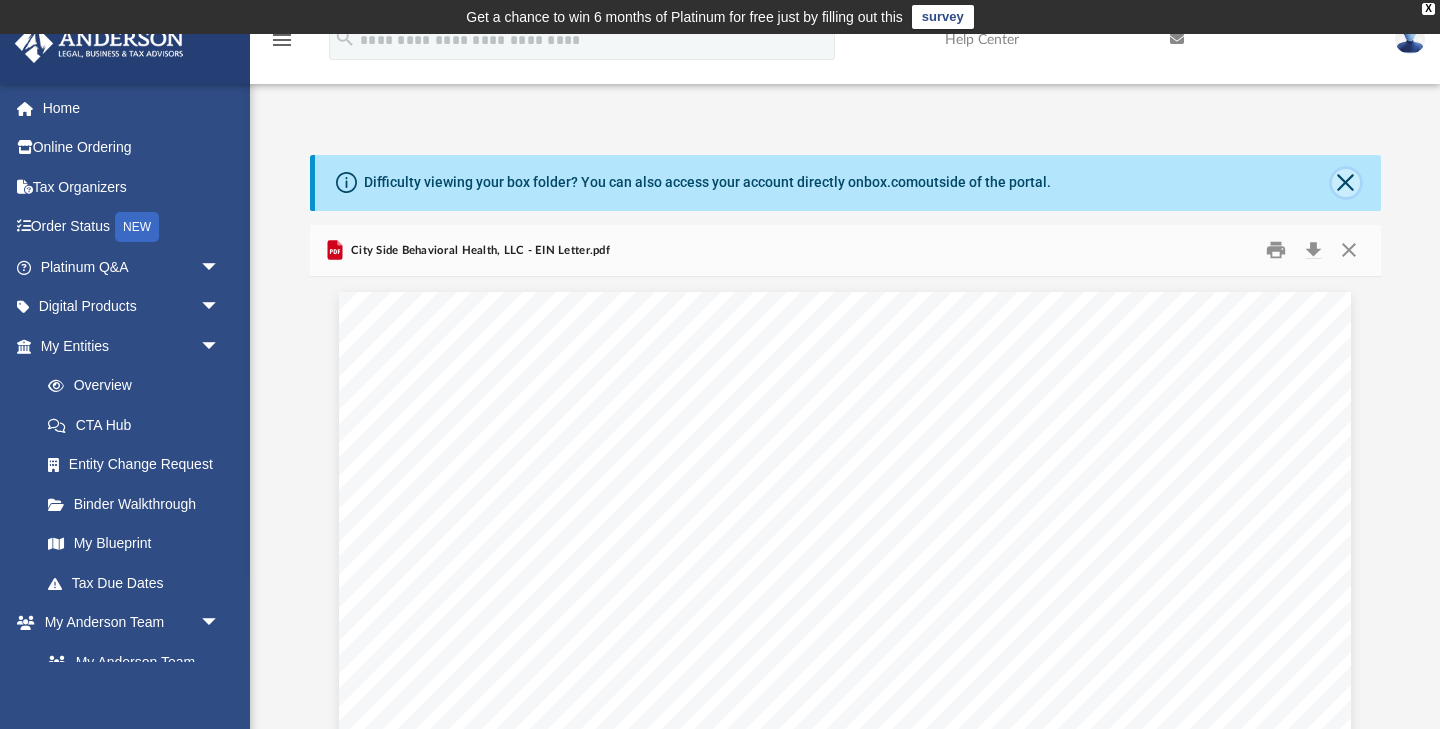 click 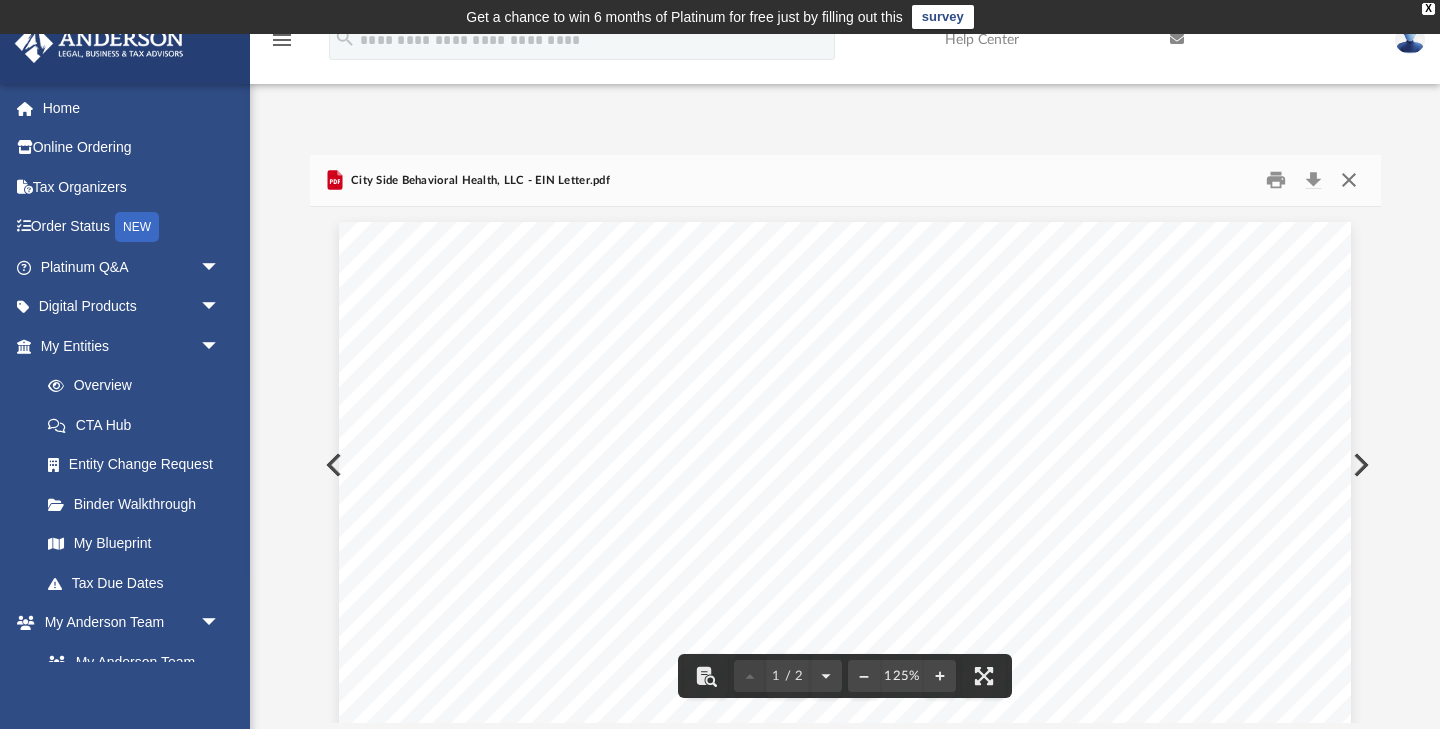 click at bounding box center (1349, 180) 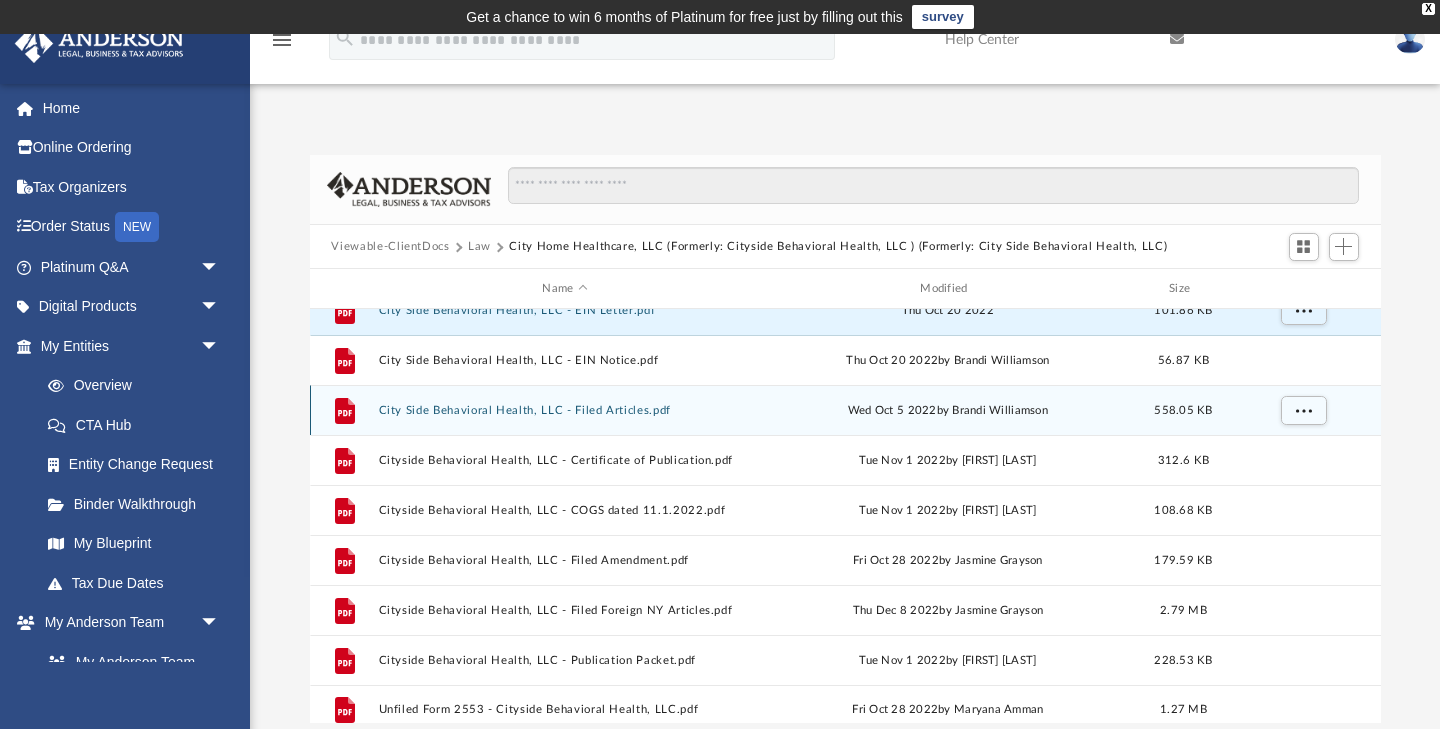 scroll, scrollTop: 435, scrollLeft: 0, axis: vertical 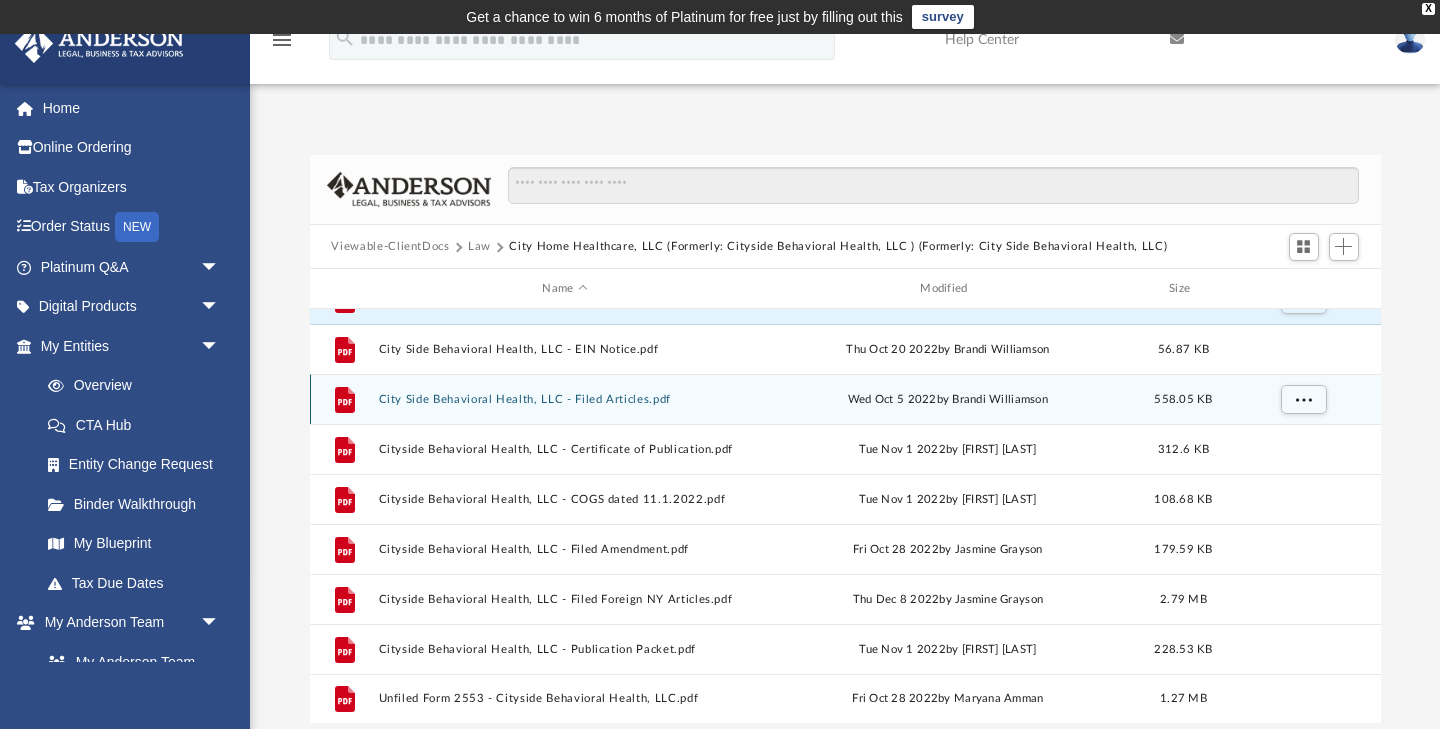 click on "City Side Behavioral Health, LLC - Filed Articles.pdf" at bounding box center [565, 399] 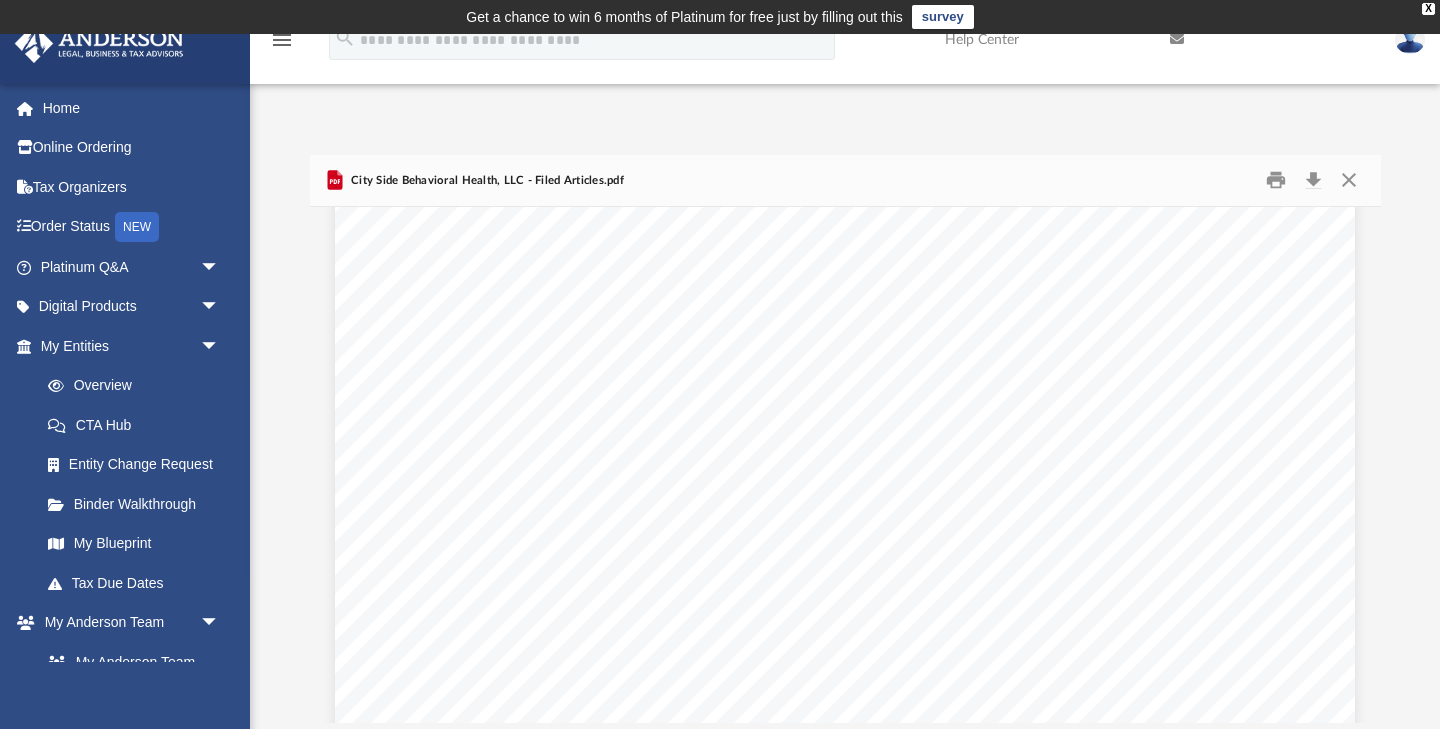 scroll, scrollTop: 0, scrollLeft: 0, axis: both 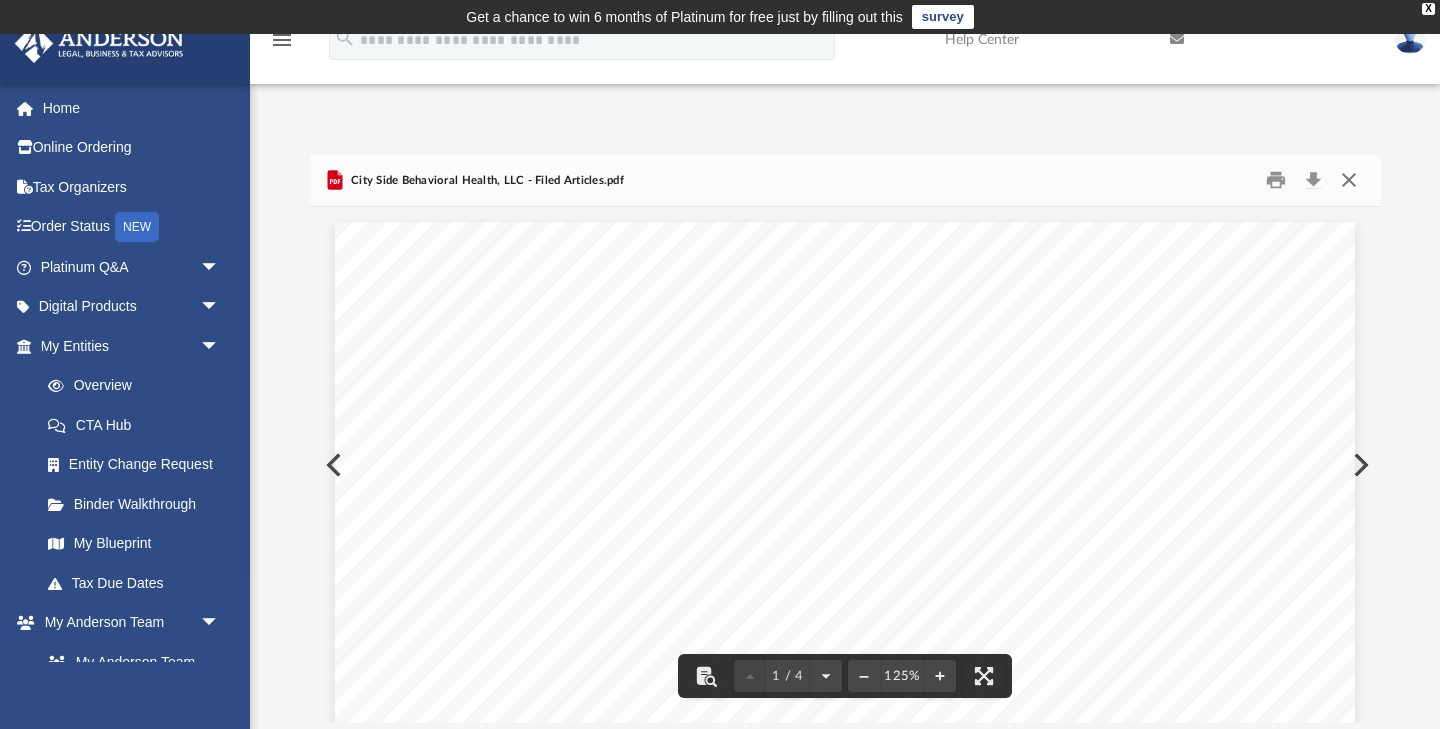 click at bounding box center (1349, 180) 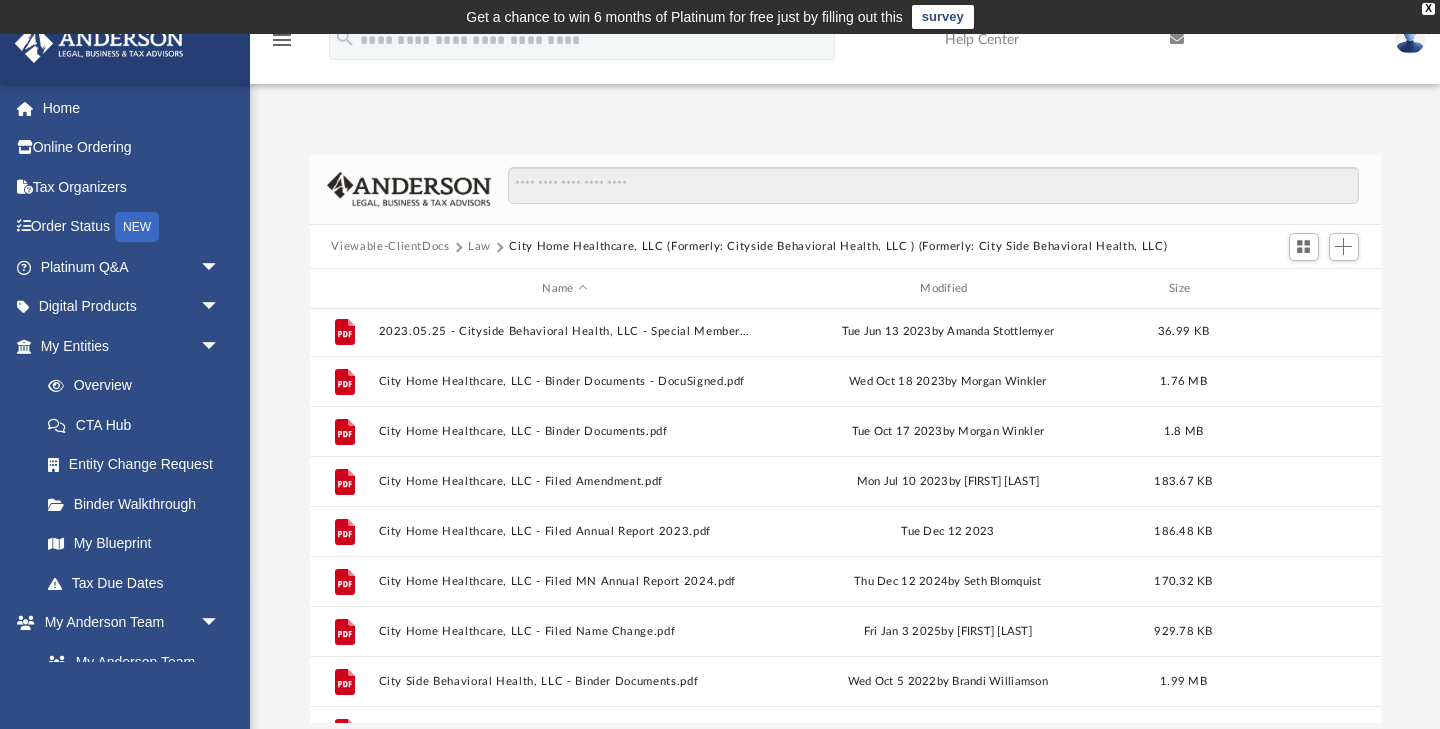 scroll, scrollTop: 0, scrollLeft: 0, axis: both 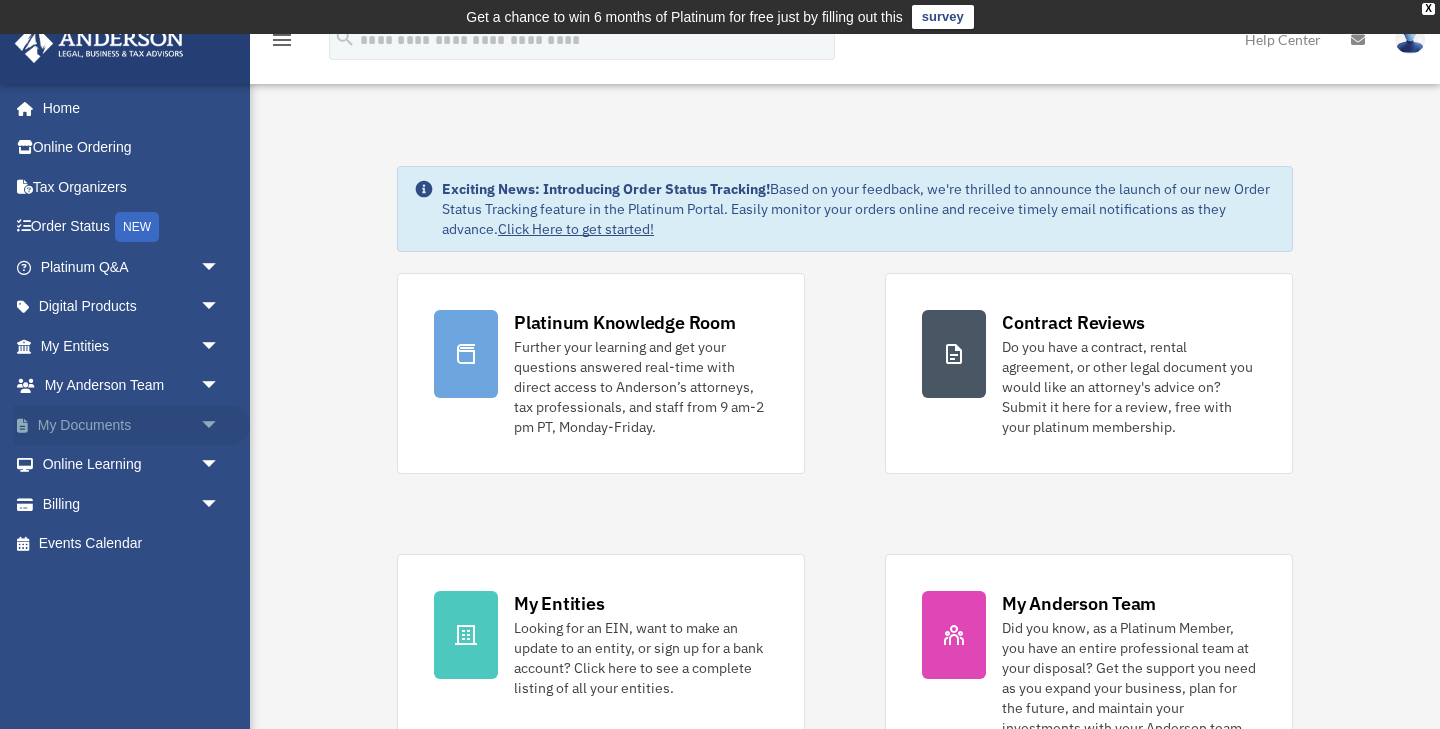 click on "My Documents arrow_drop_down" at bounding box center (132, 425) 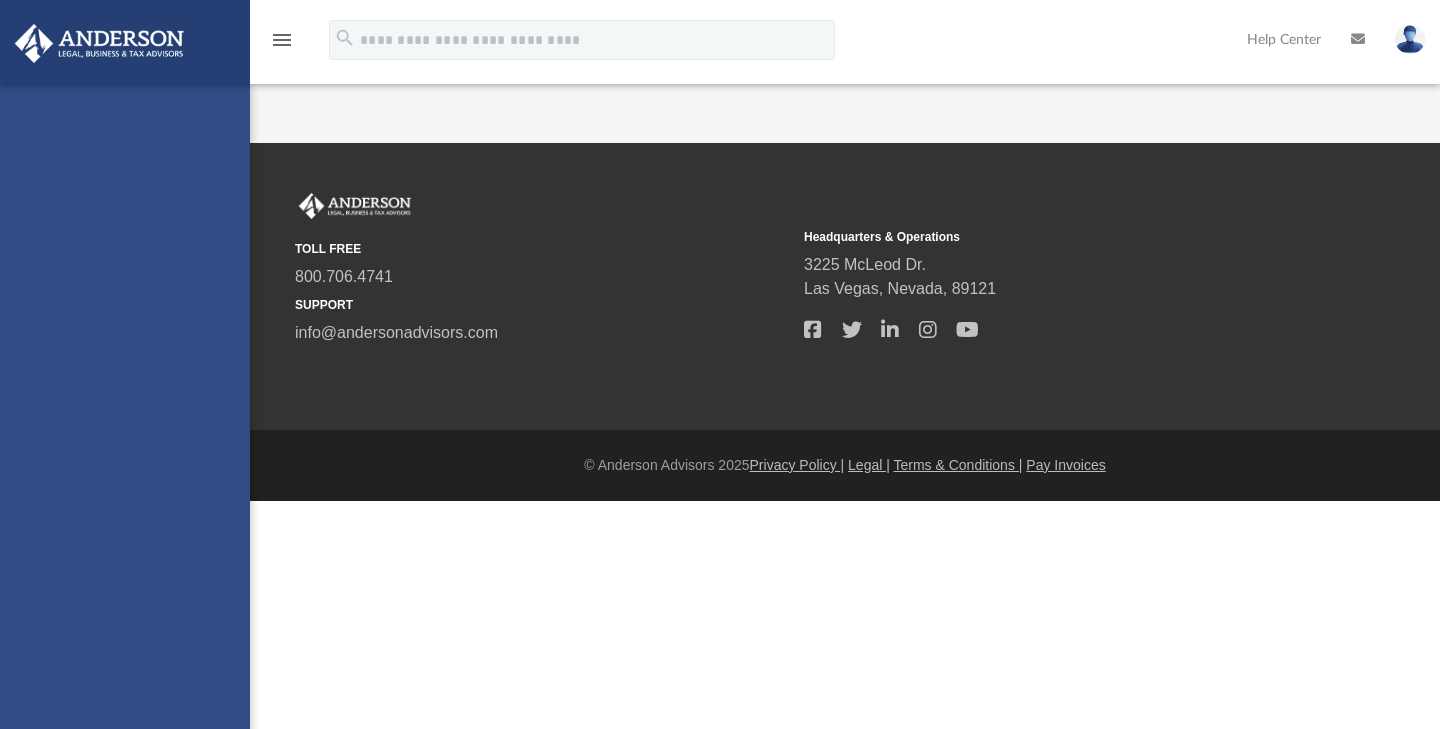 scroll, scrollTop: 0, scrollLeft: 0, axis: both 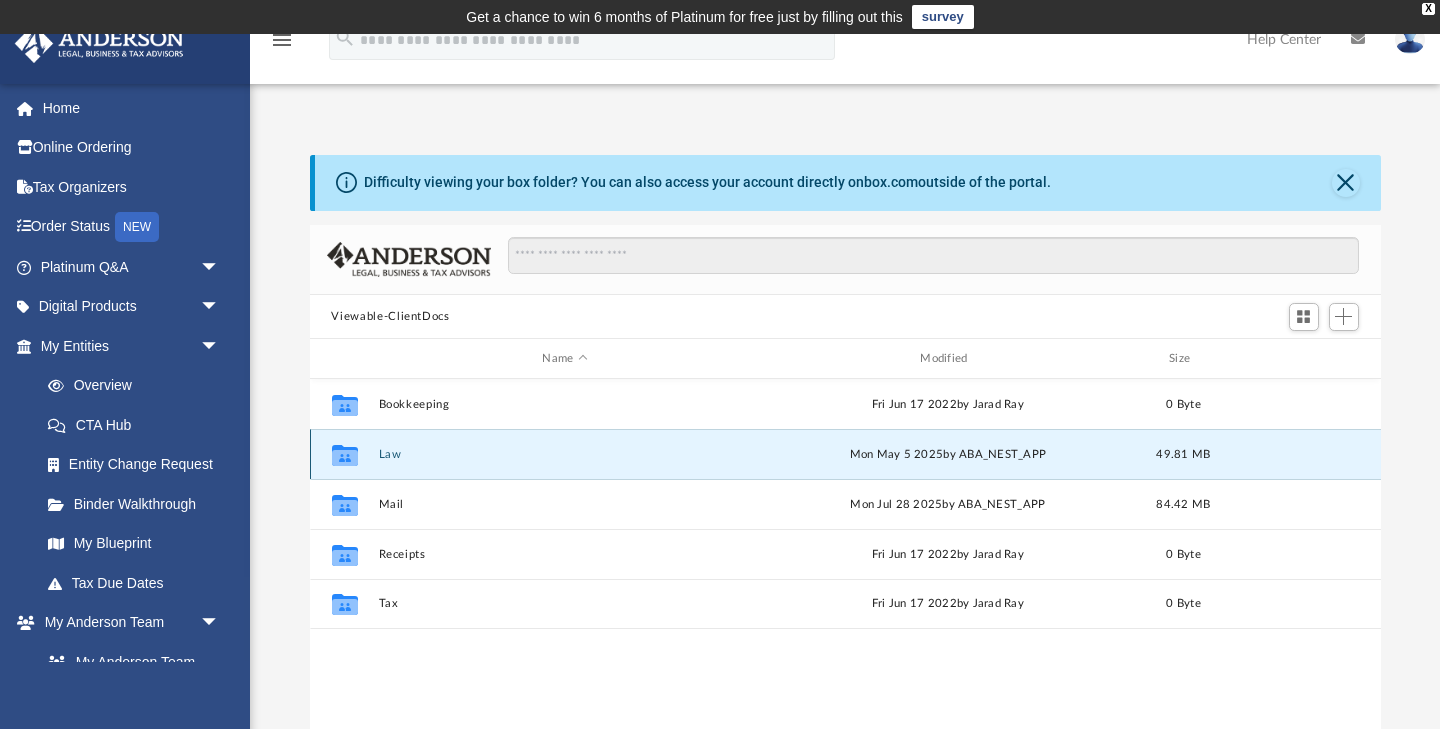 click on "Law" at bounding box center (565, 454) 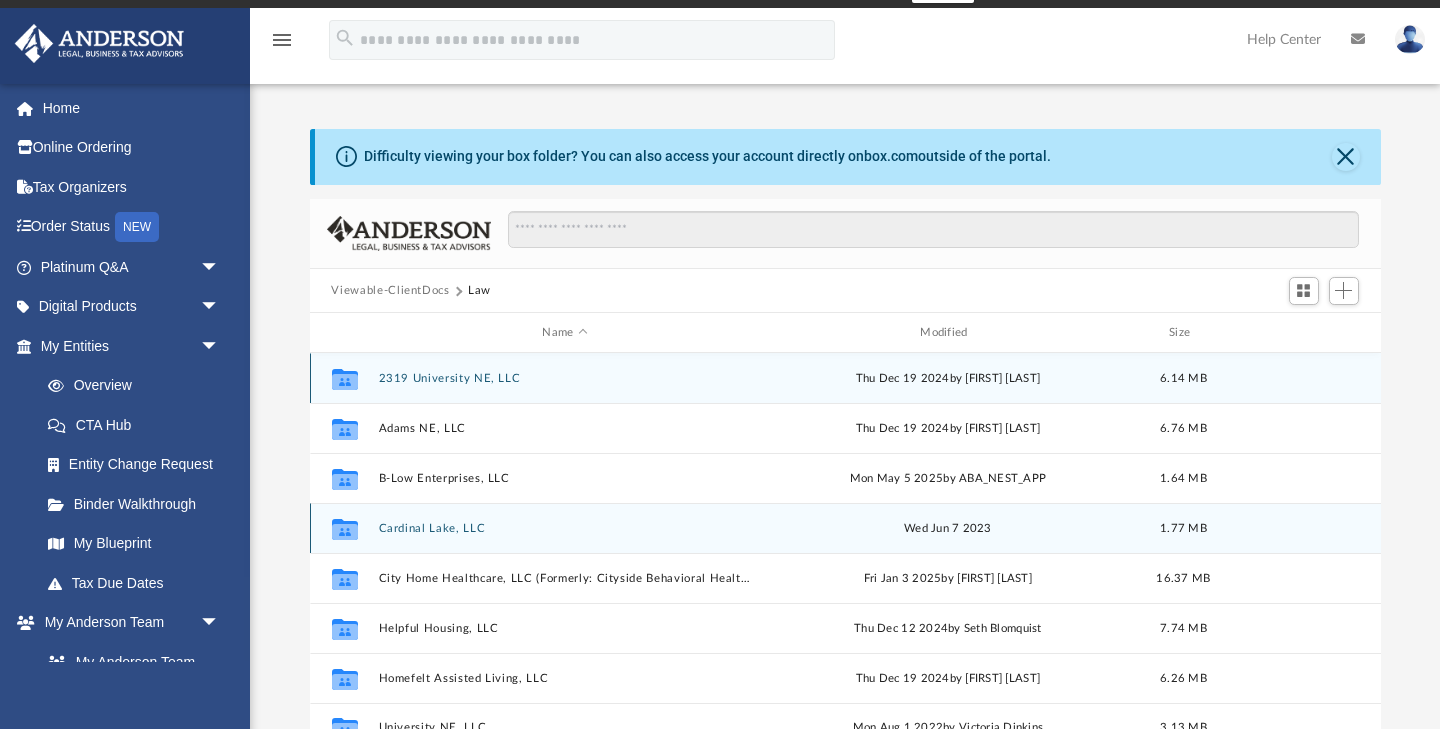 scroll, scrollTop: 0, scrollLeft: 0, axis: both 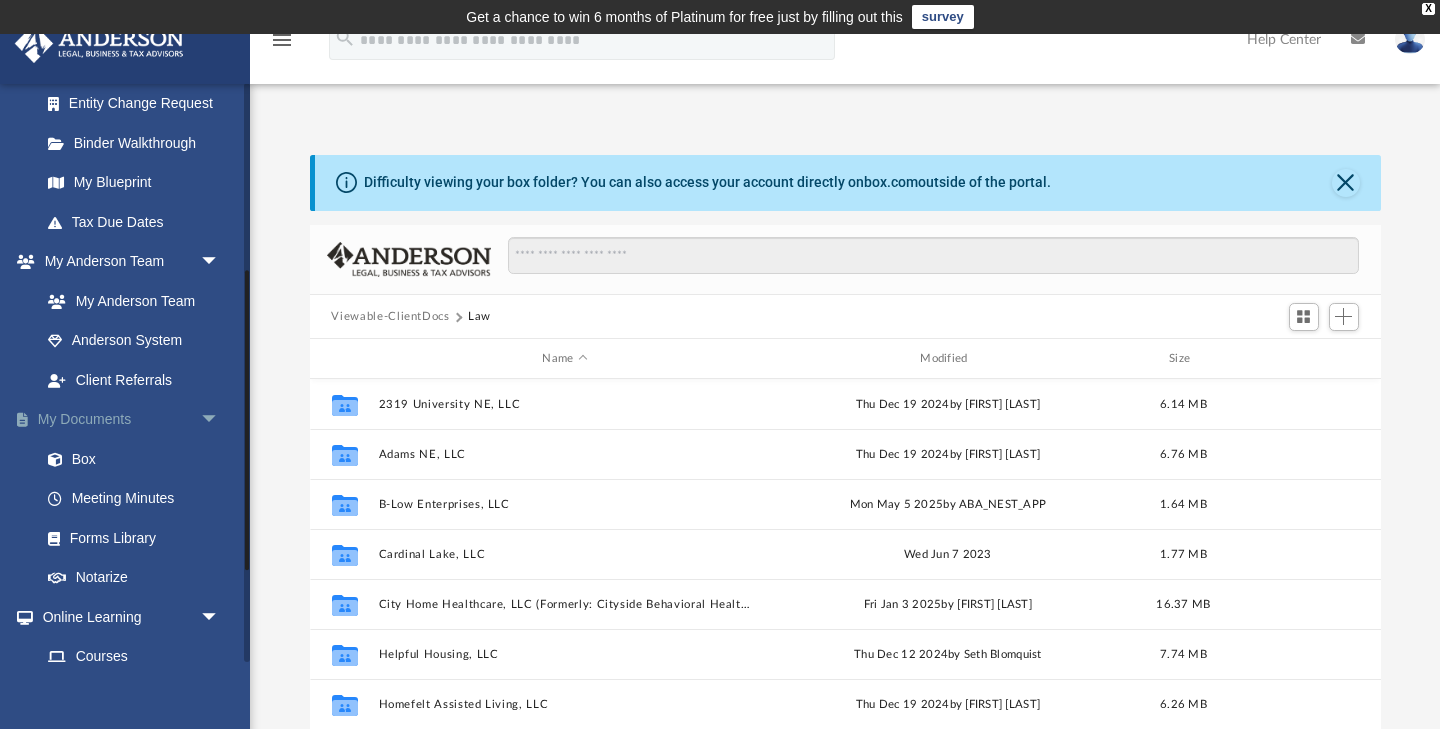 click on "My Documents arrow_drop_down" at bounding box center (132, 420) 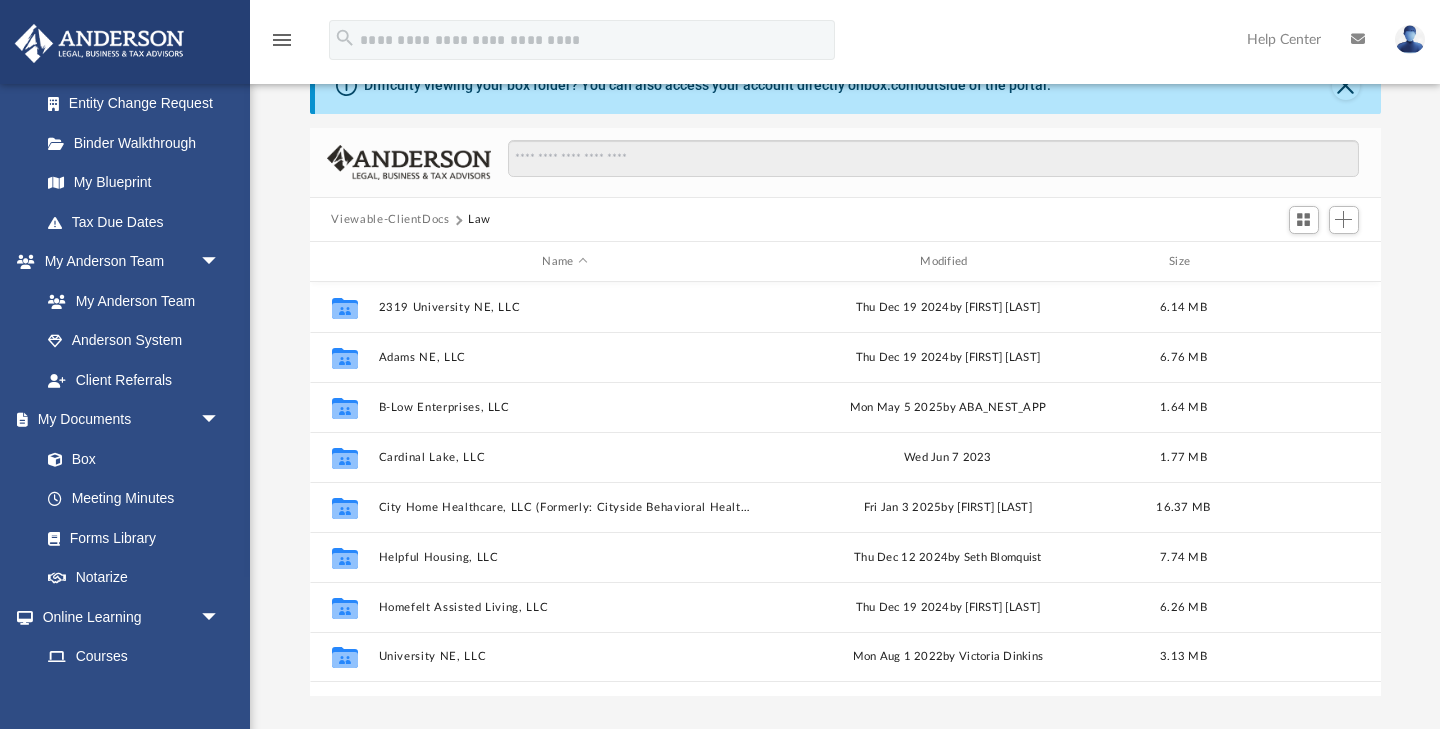 scroll, scrollTop: 0, scrollLeft: 0, axis: both 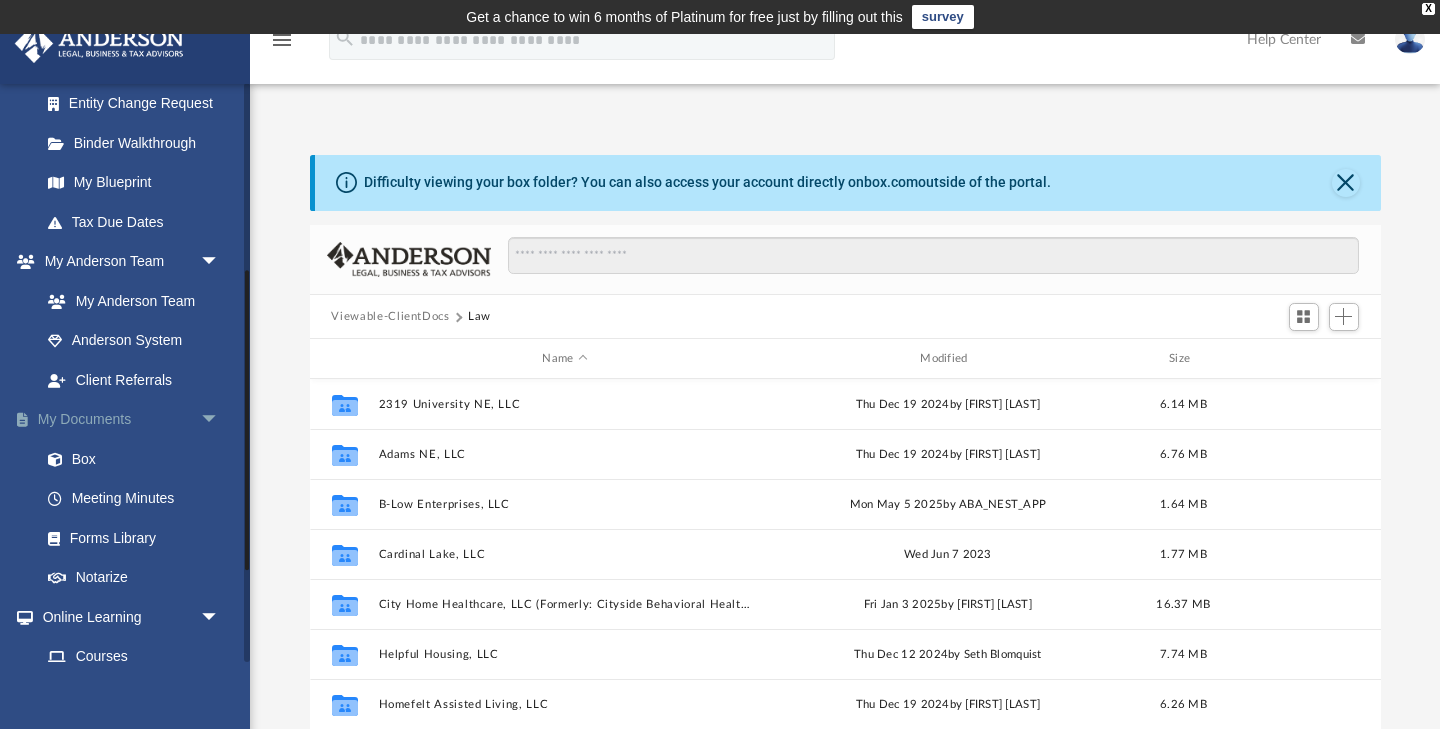 click on "My Documents arrow_drop_down" at bounding box center (132, 420) 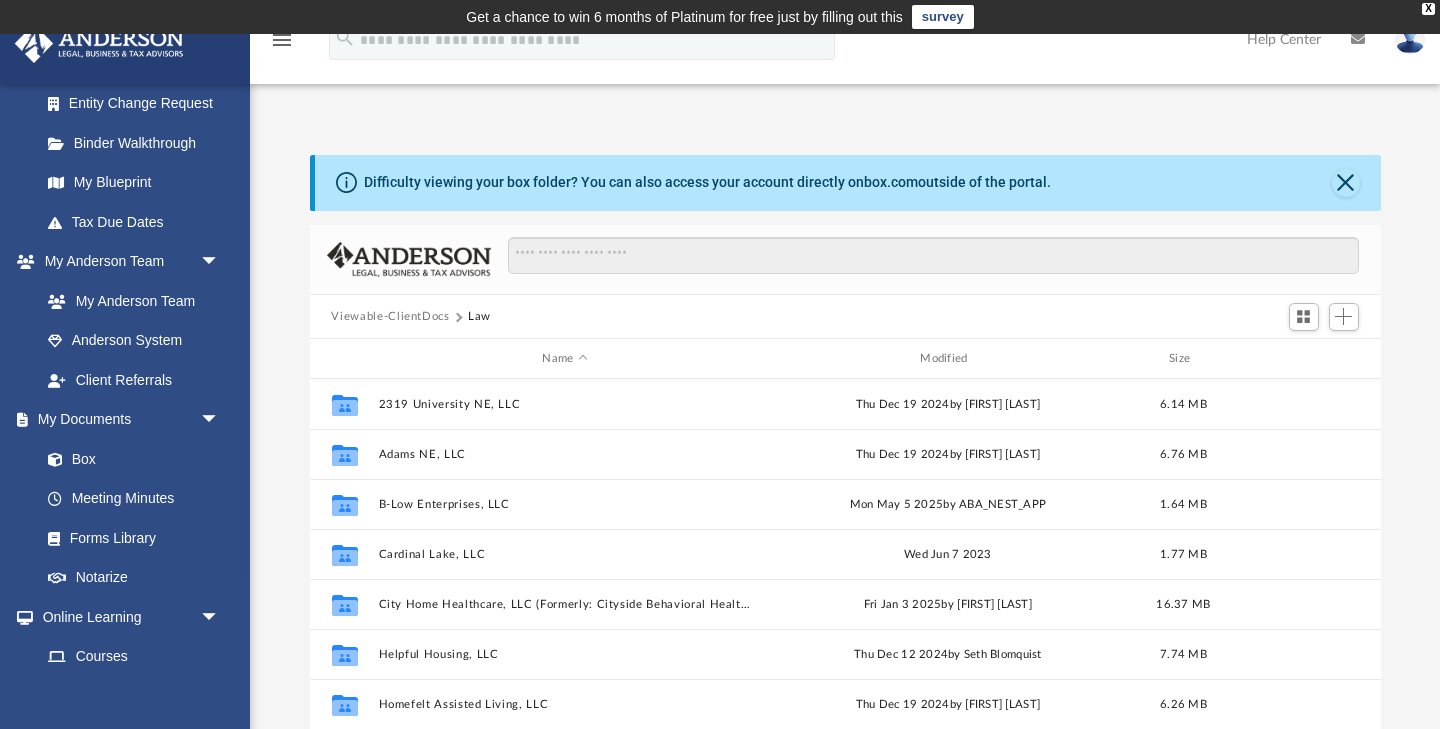 click on "Viewable-ClientDocs" at bounding box center (390, 317) 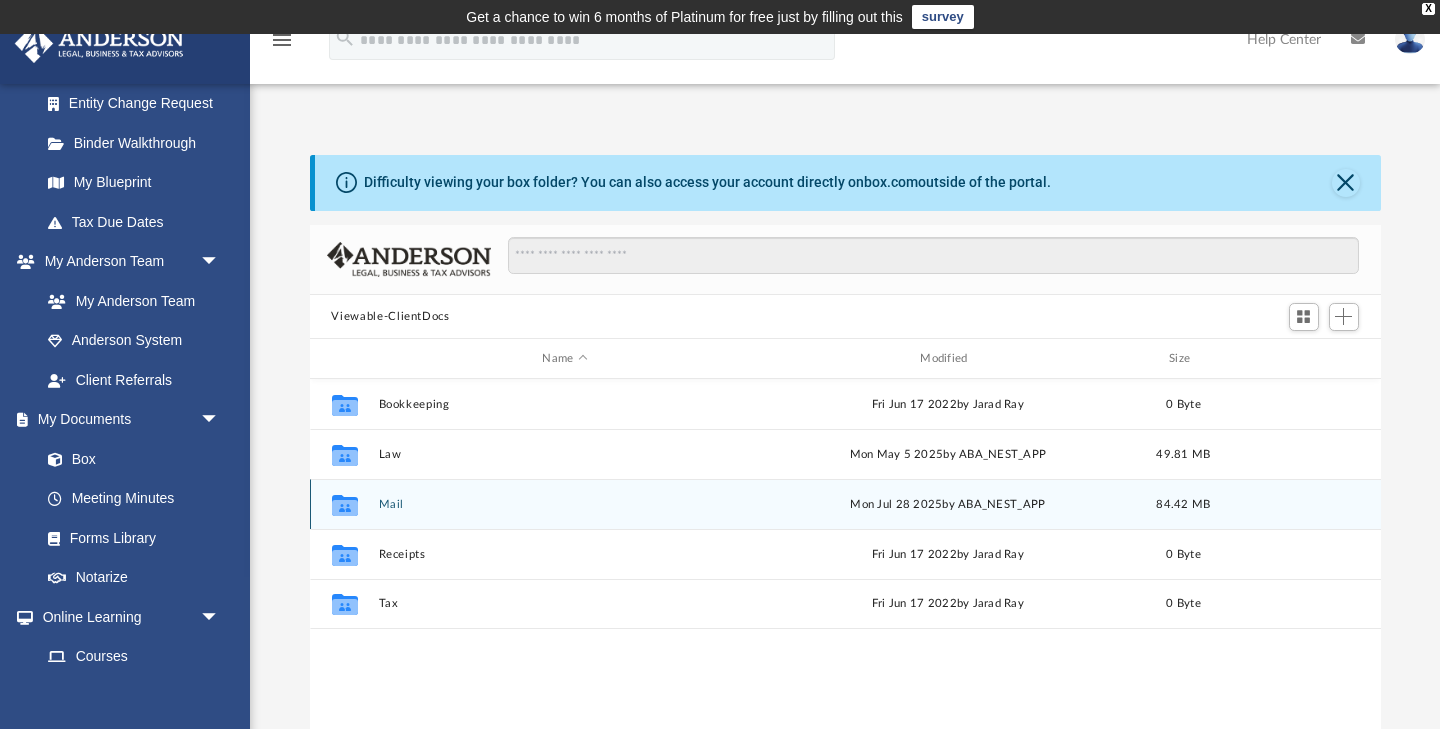 click on "Mail" at bounding box center (565, 504) 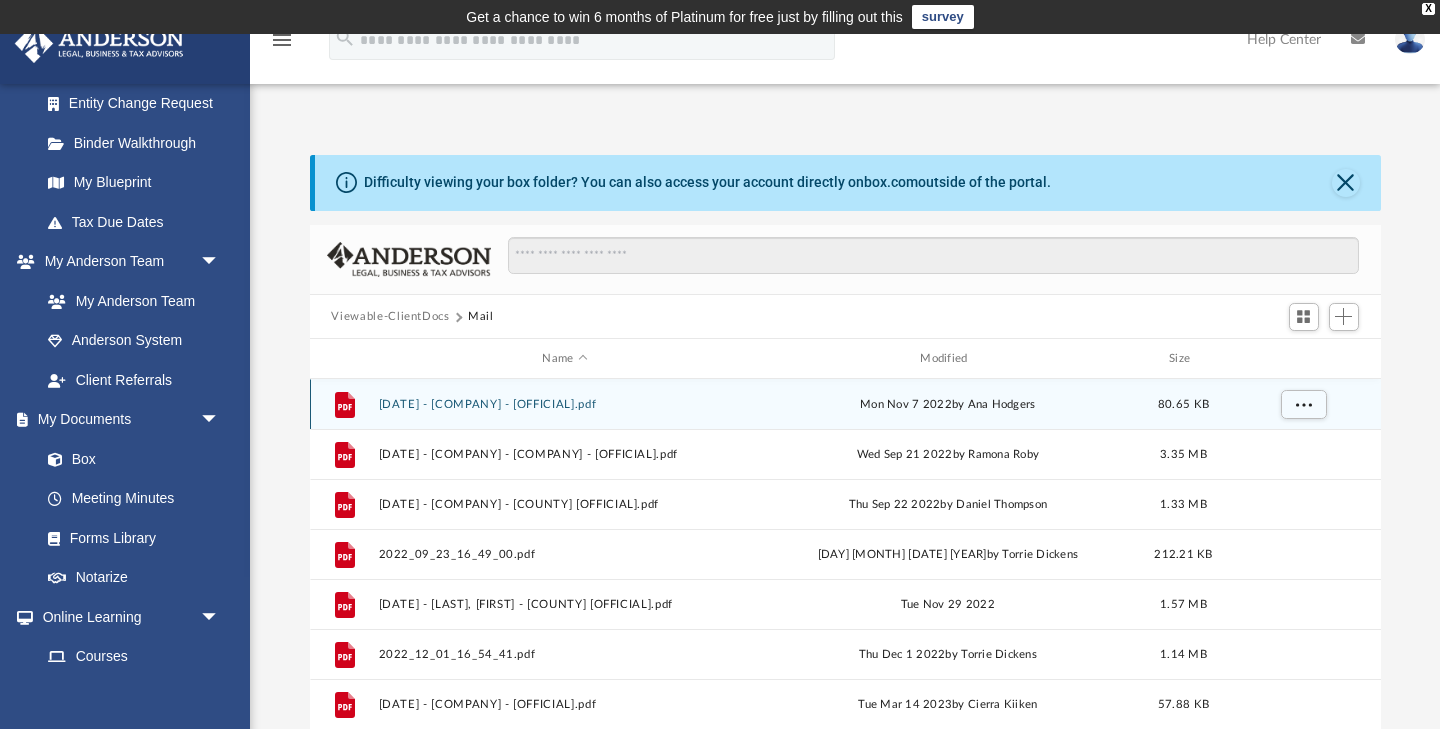 scroll, scrollTop: 393, scrollLeft: 1071, axis: both 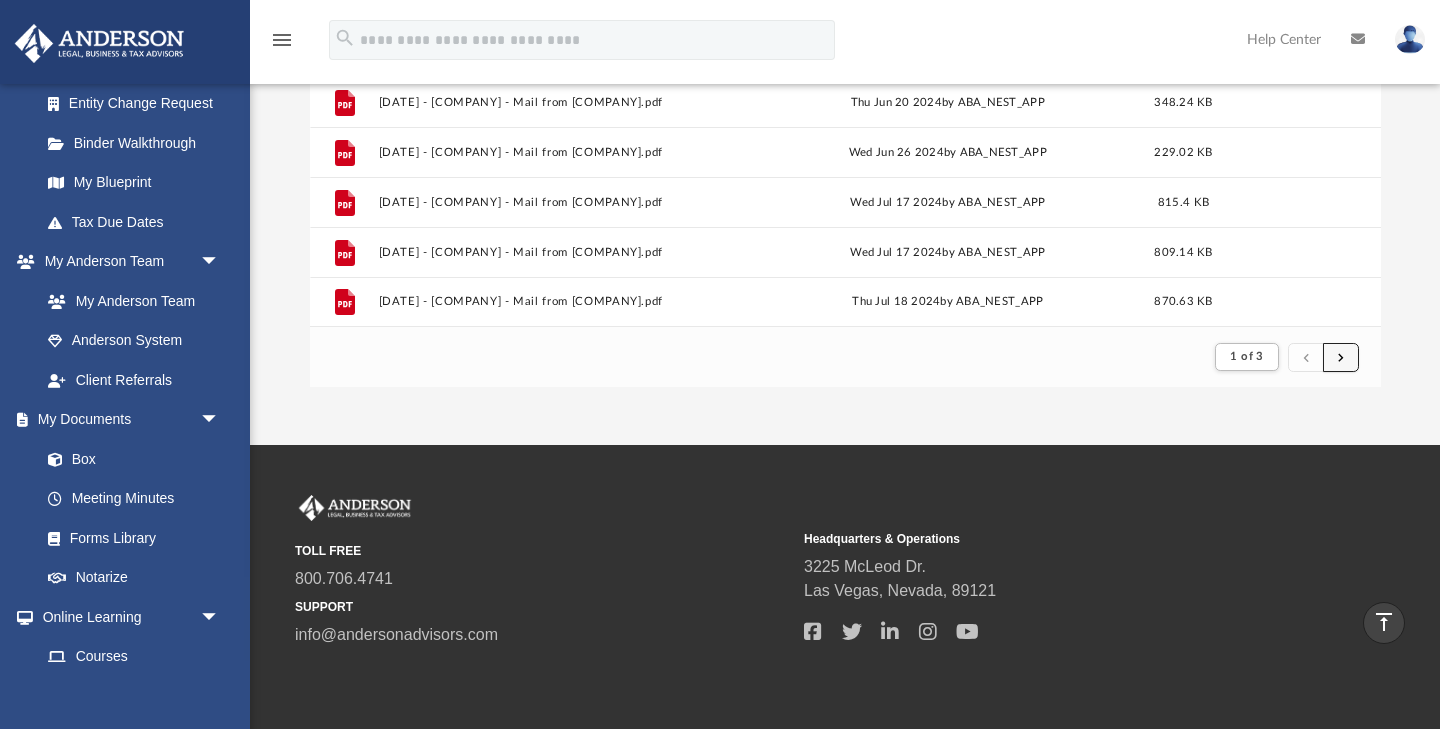 click at bounding box center (1341, 357) 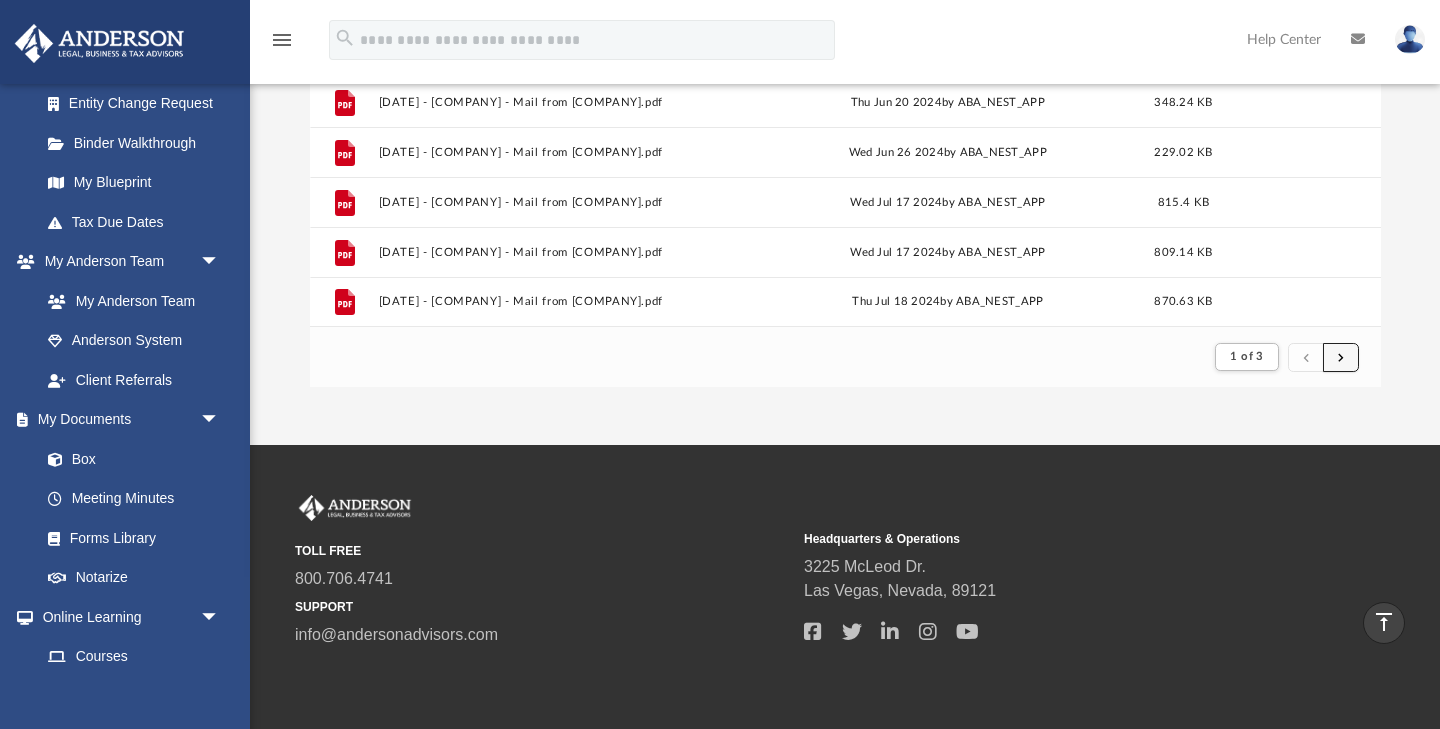 click at bounding box center (1341, 357) 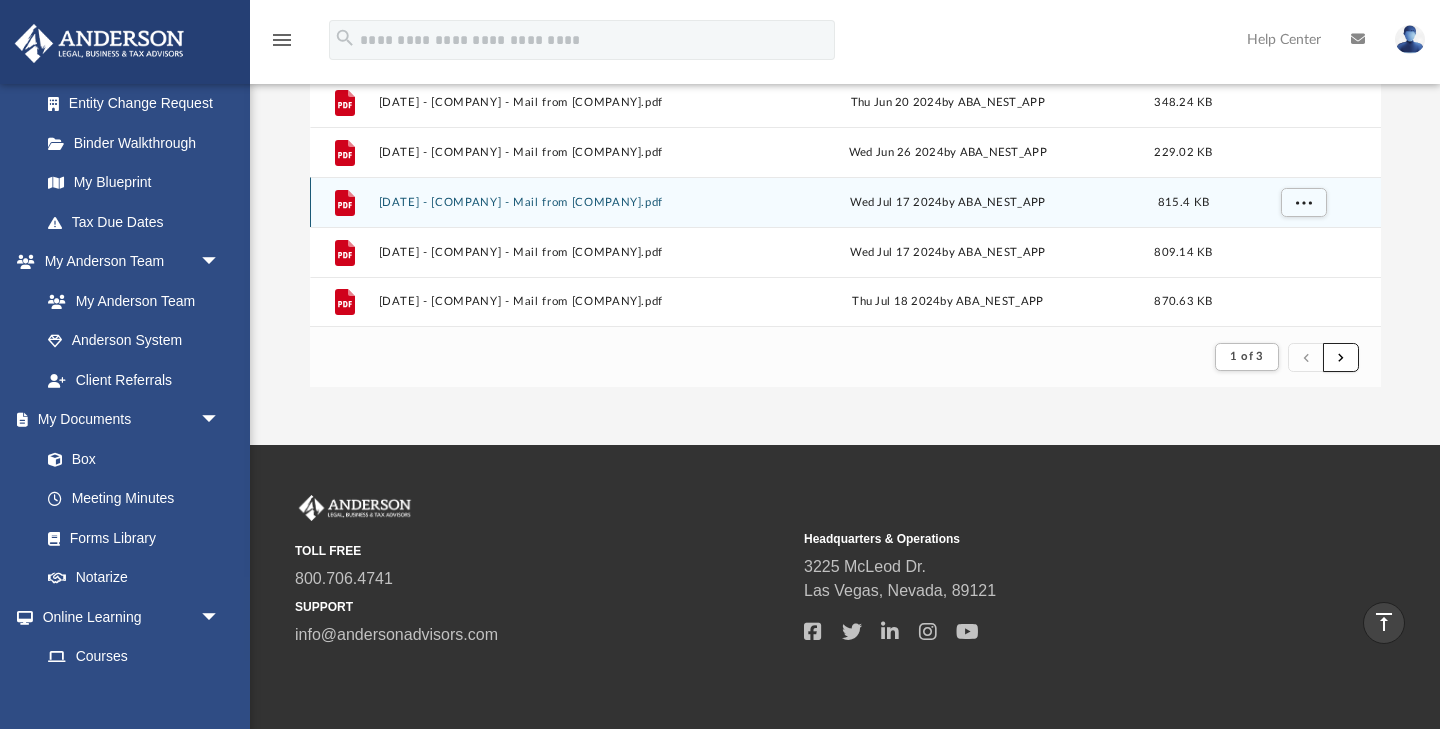 scroll, scrollTop: 479, scrollLeft: 0, axis: vertical 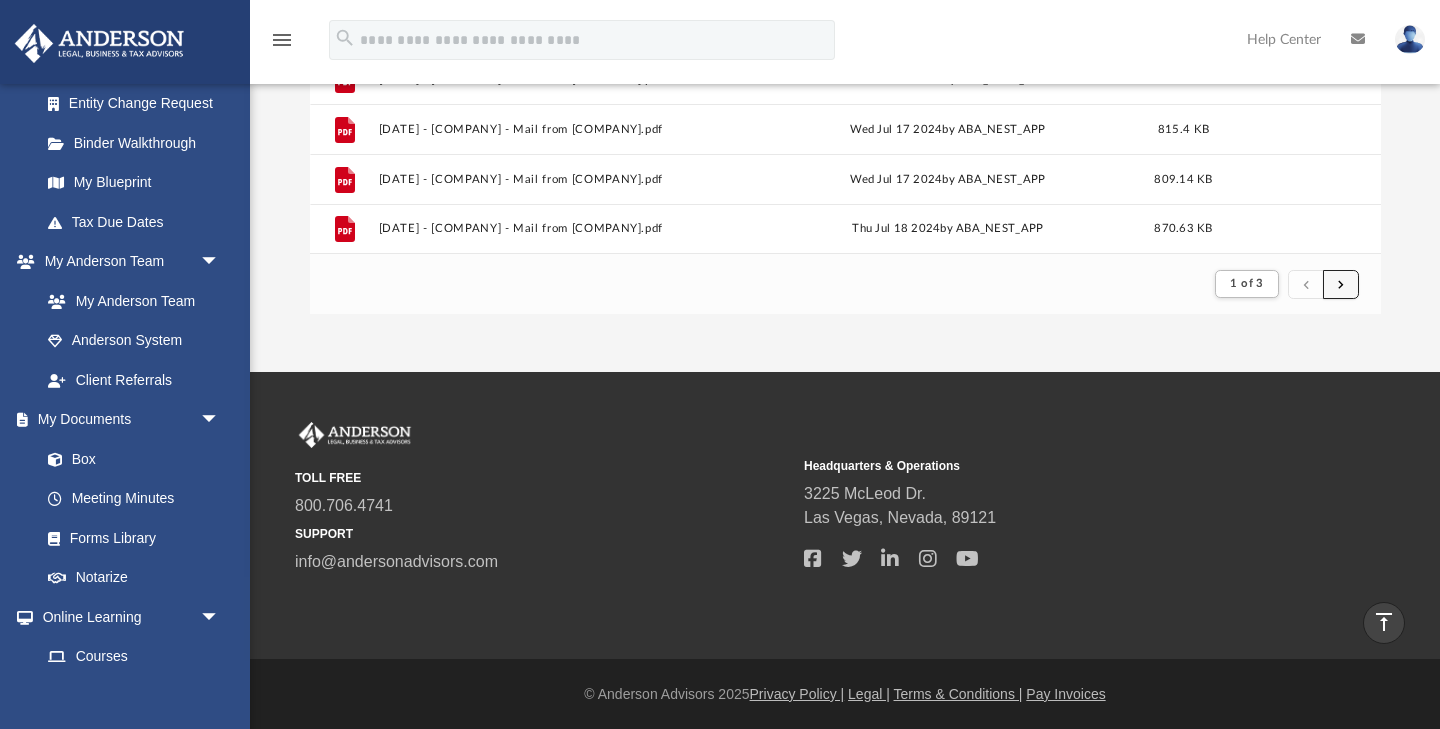 click at bounding box center [1341, 283] 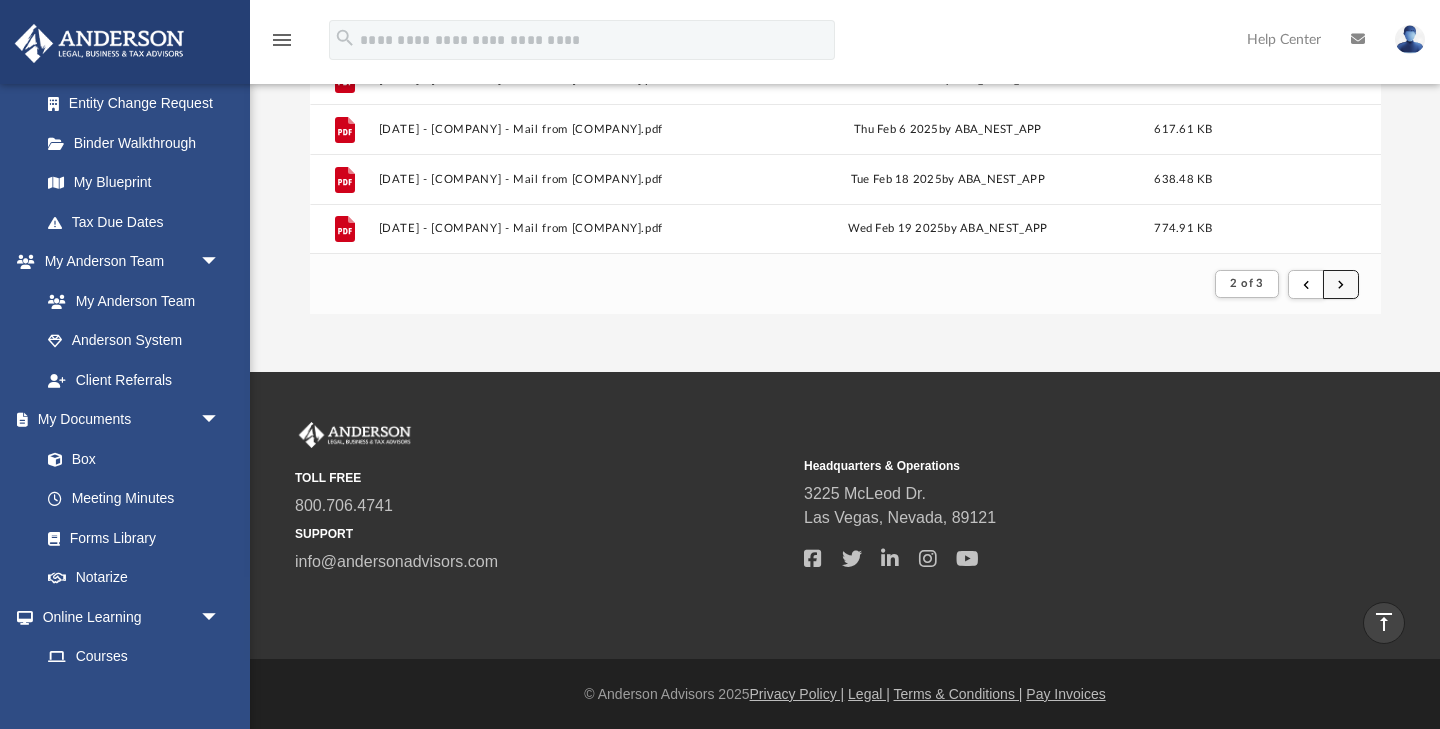 click at bounding box center (1341, 284) 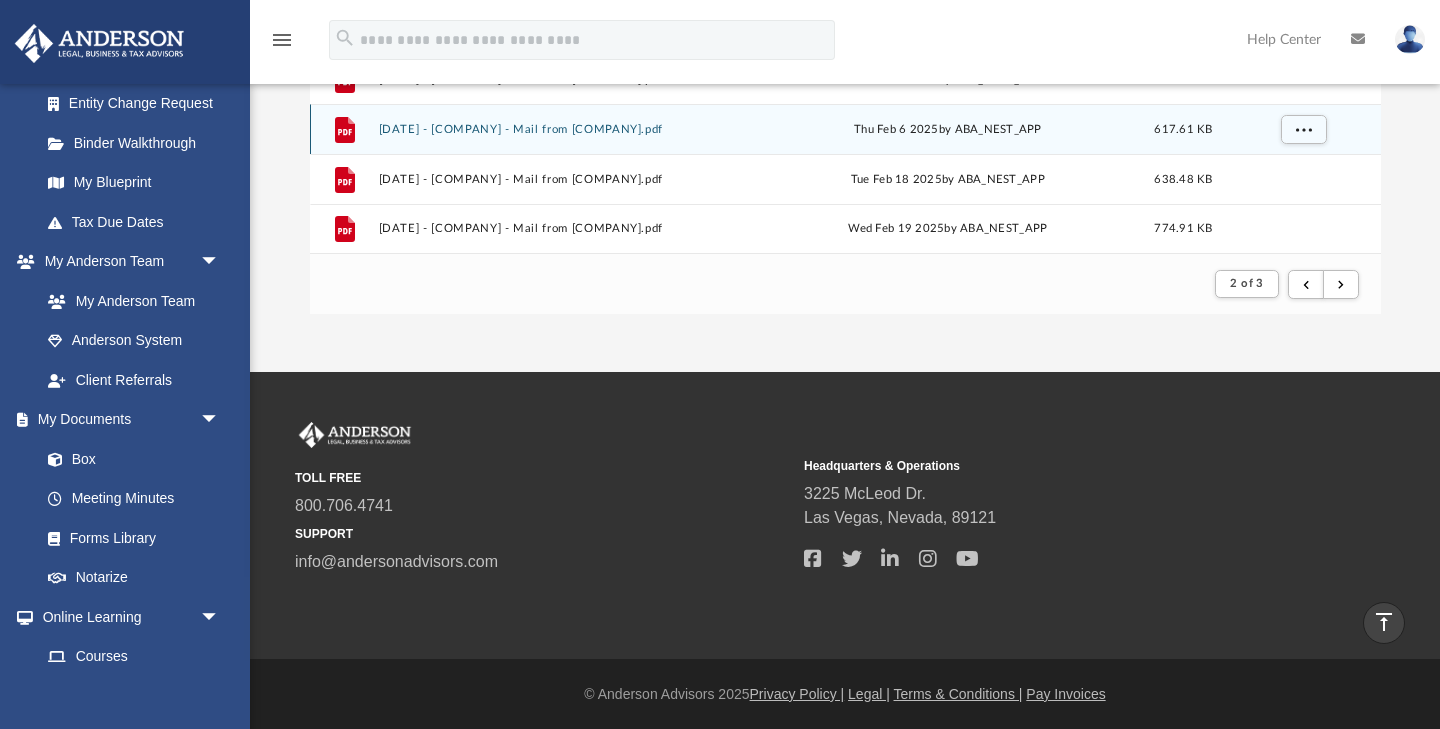 scroll, scrollTop: 0, scrollLeft: 0, axis: both 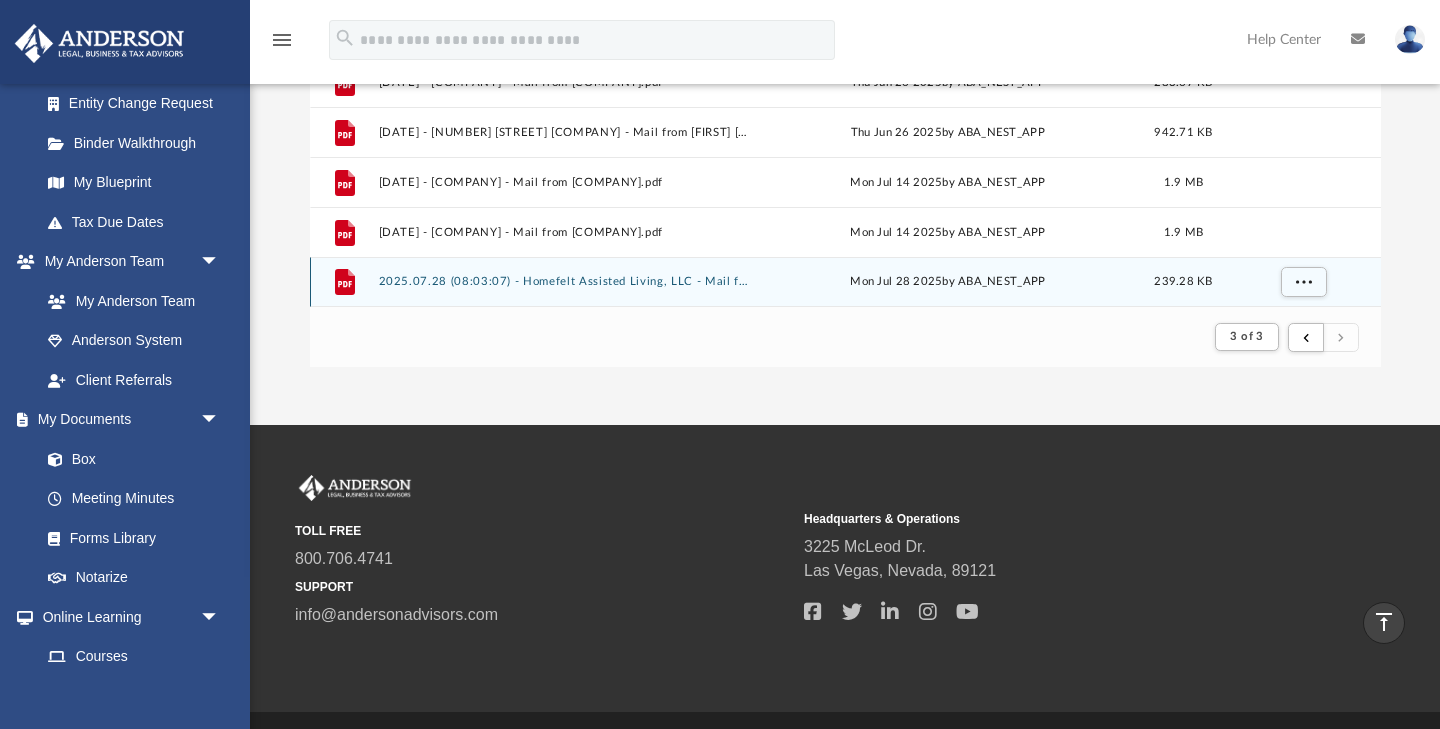 click on "2025.07.28 (08:03:07) - Homefelt Assisted Living, LLC - Mail from IPFS CORPORATION.pdf" at bounding box center (565, 282) 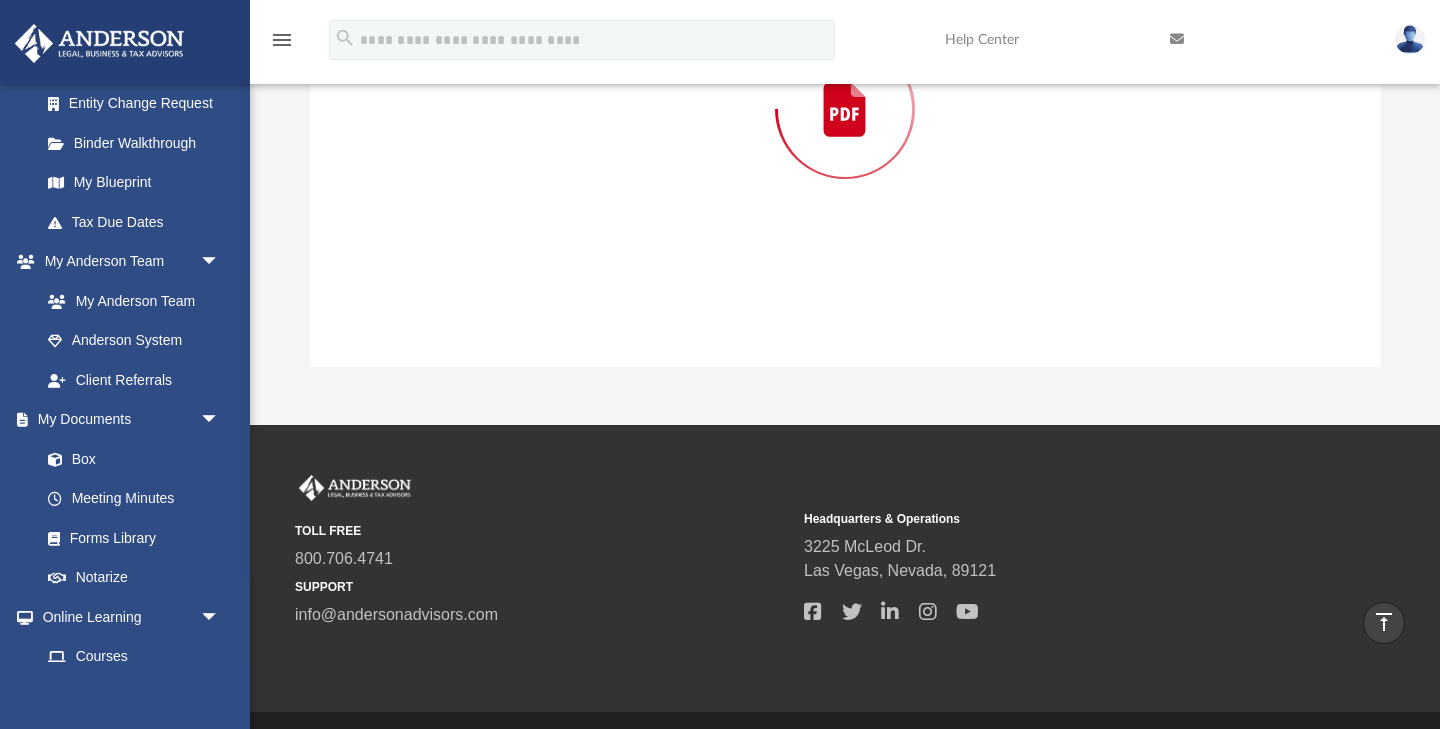 scroll, scrollTop: 224, scrollLeft: 0, axis: vertical 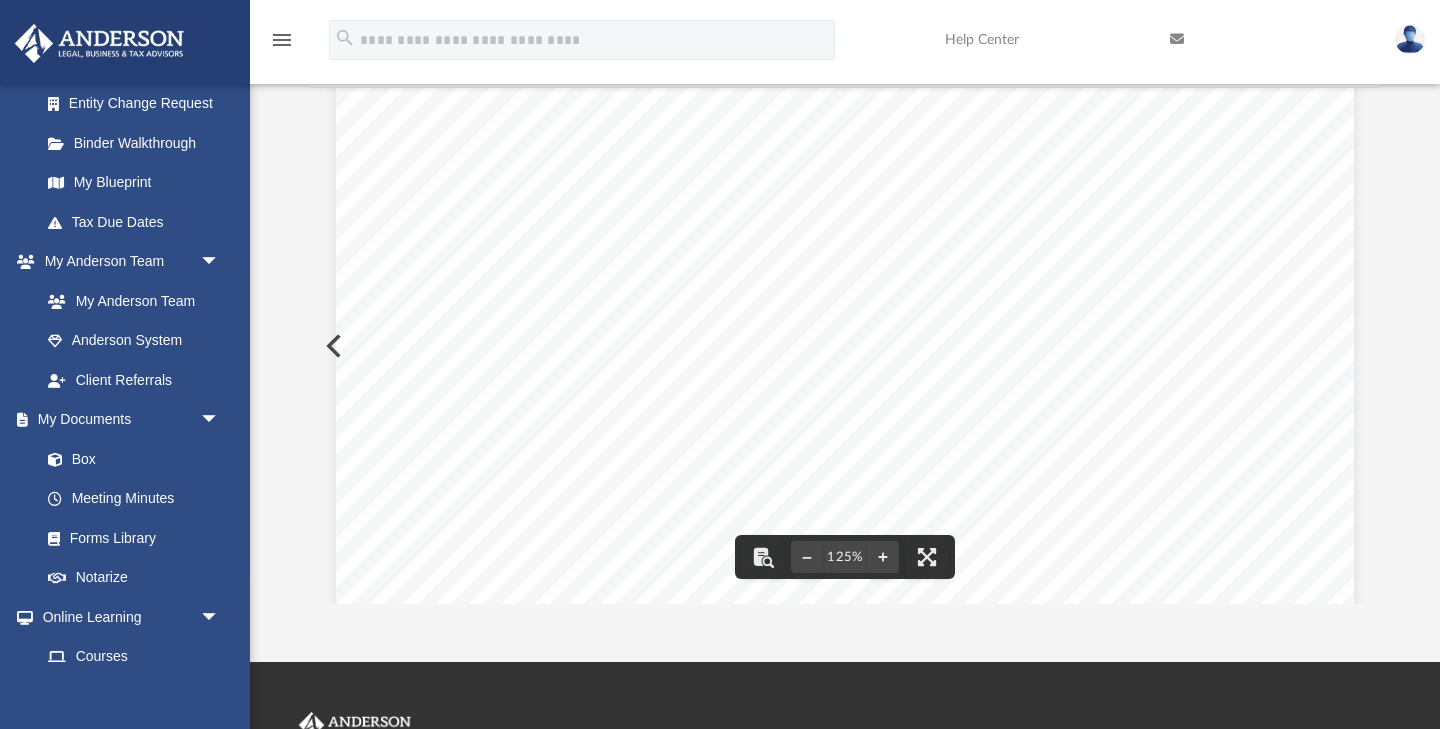 drag, startPoint x: 1183, startPoint y: 161, endPoint x: 1101, endPoint y: 155, distance: 82.219215 